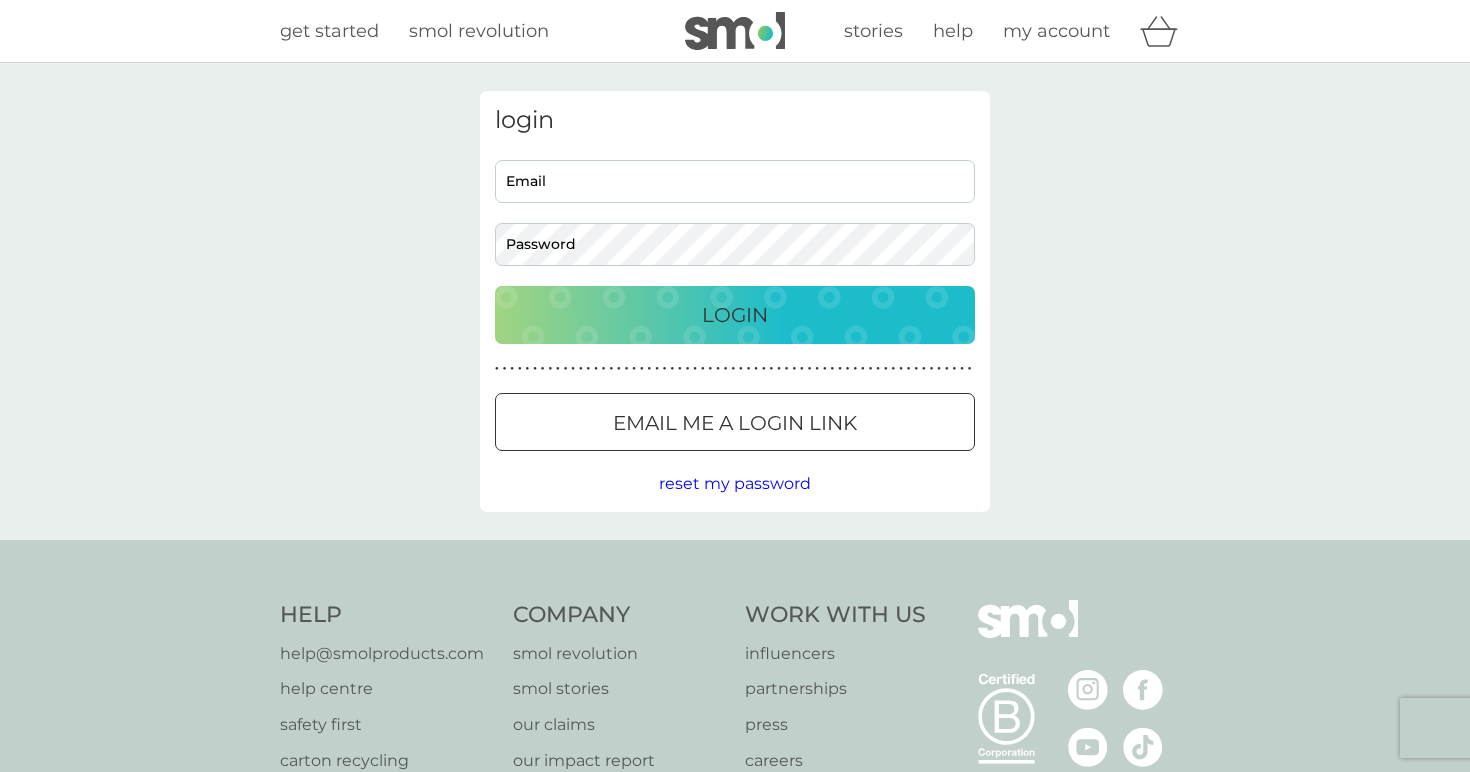 scroll, scrollTop: 0, scrollLeft: 0, axis: both 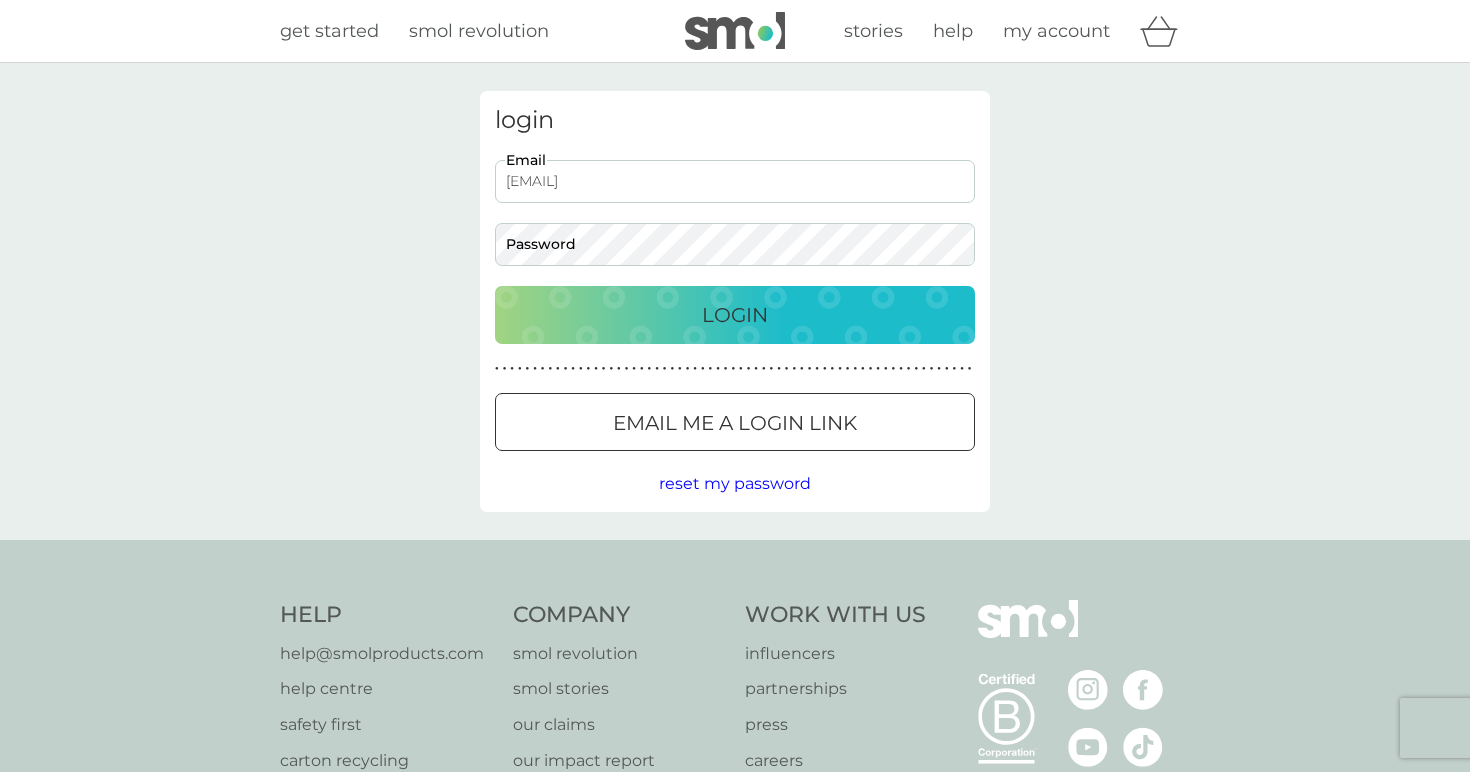 type on "[EMAIL]" 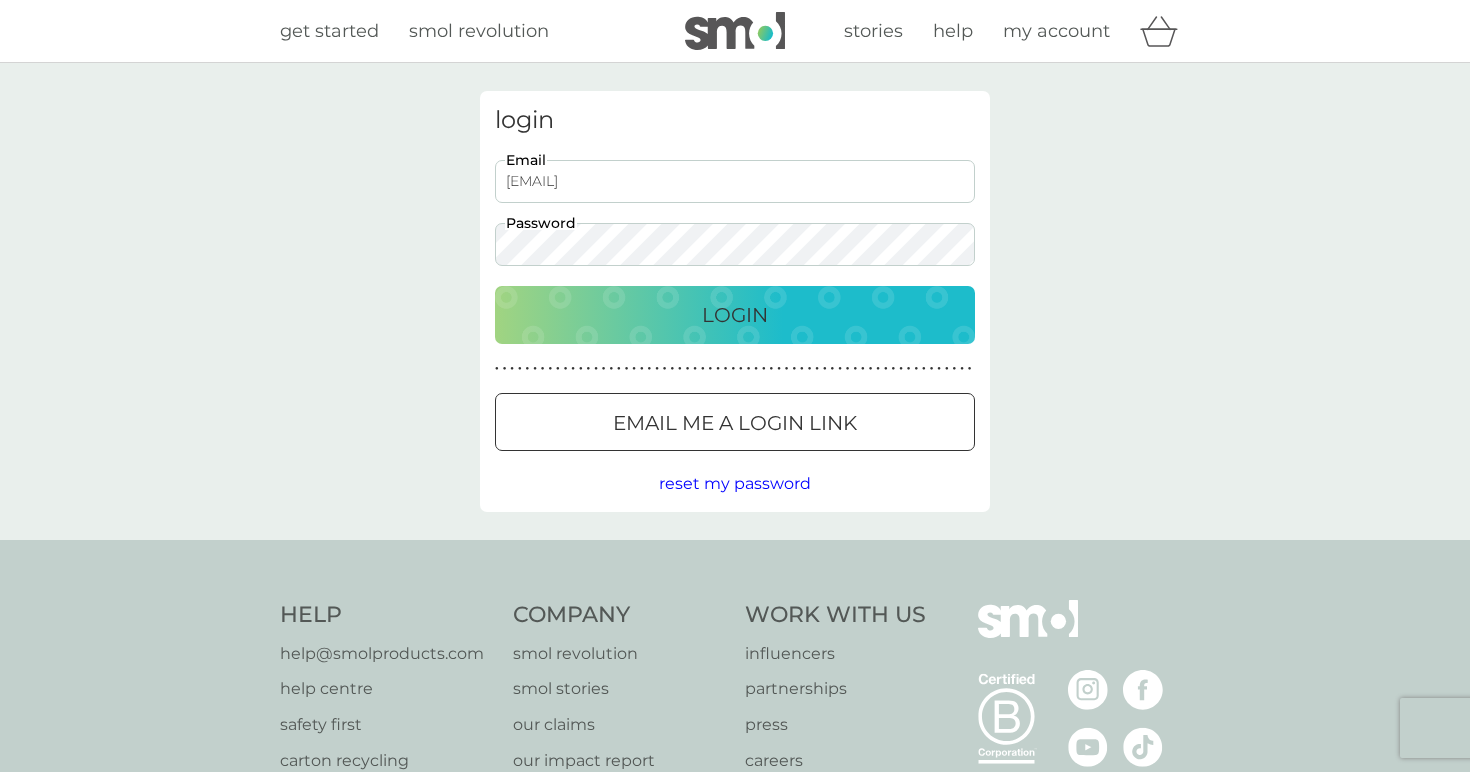 click on "Login" at bounding box center [735, 315] 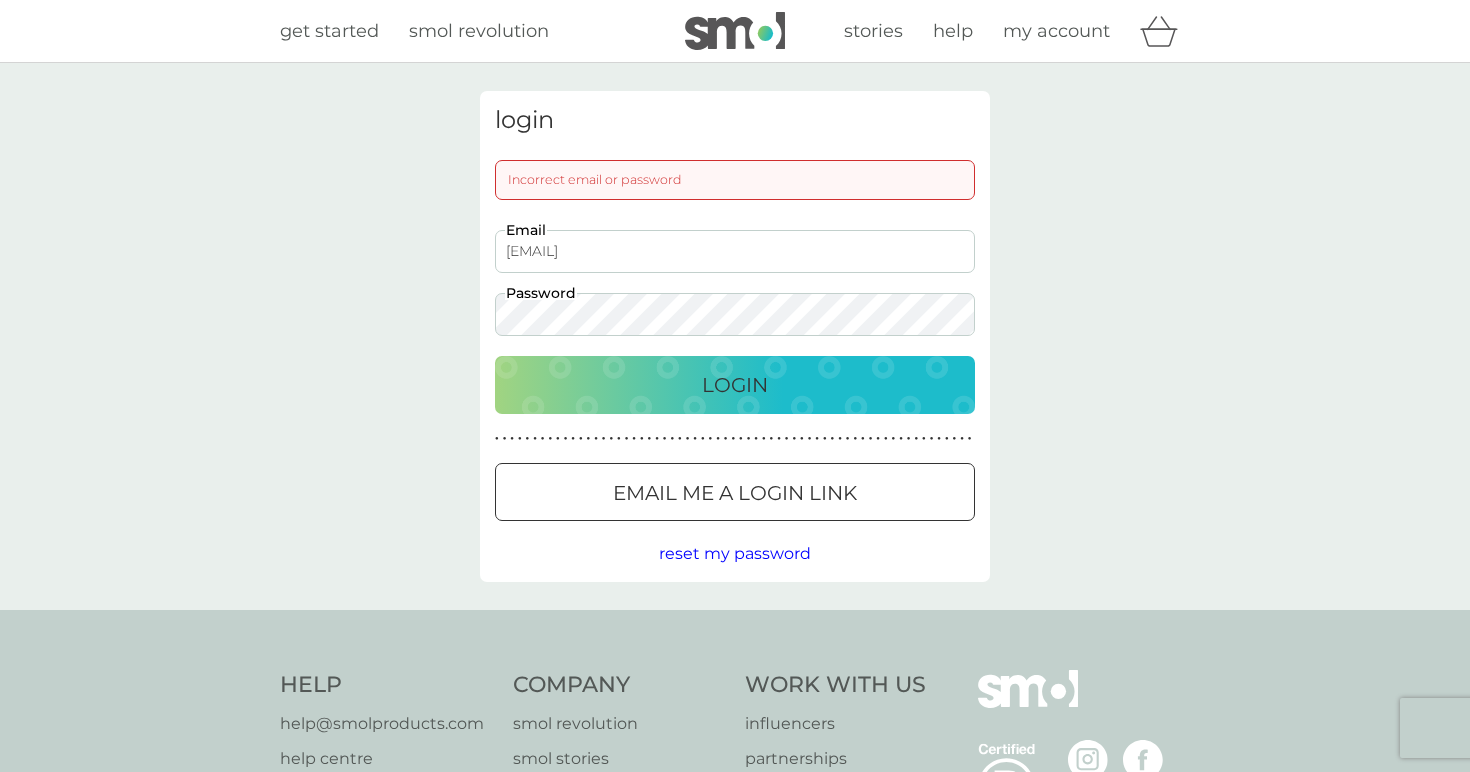 click on "reset my password" at bounding box center [735, 553] 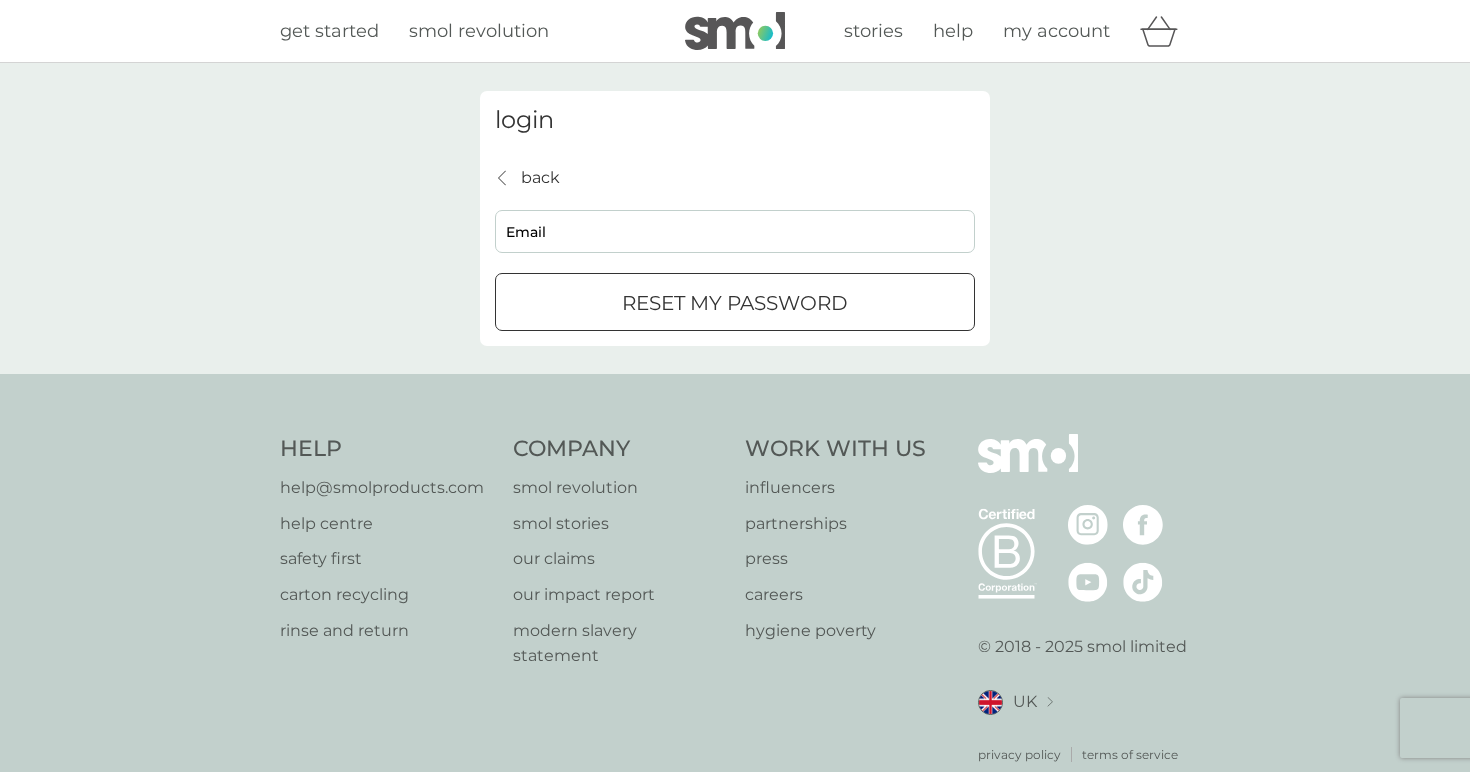 click on "Email" at bounding box center [735, 231] 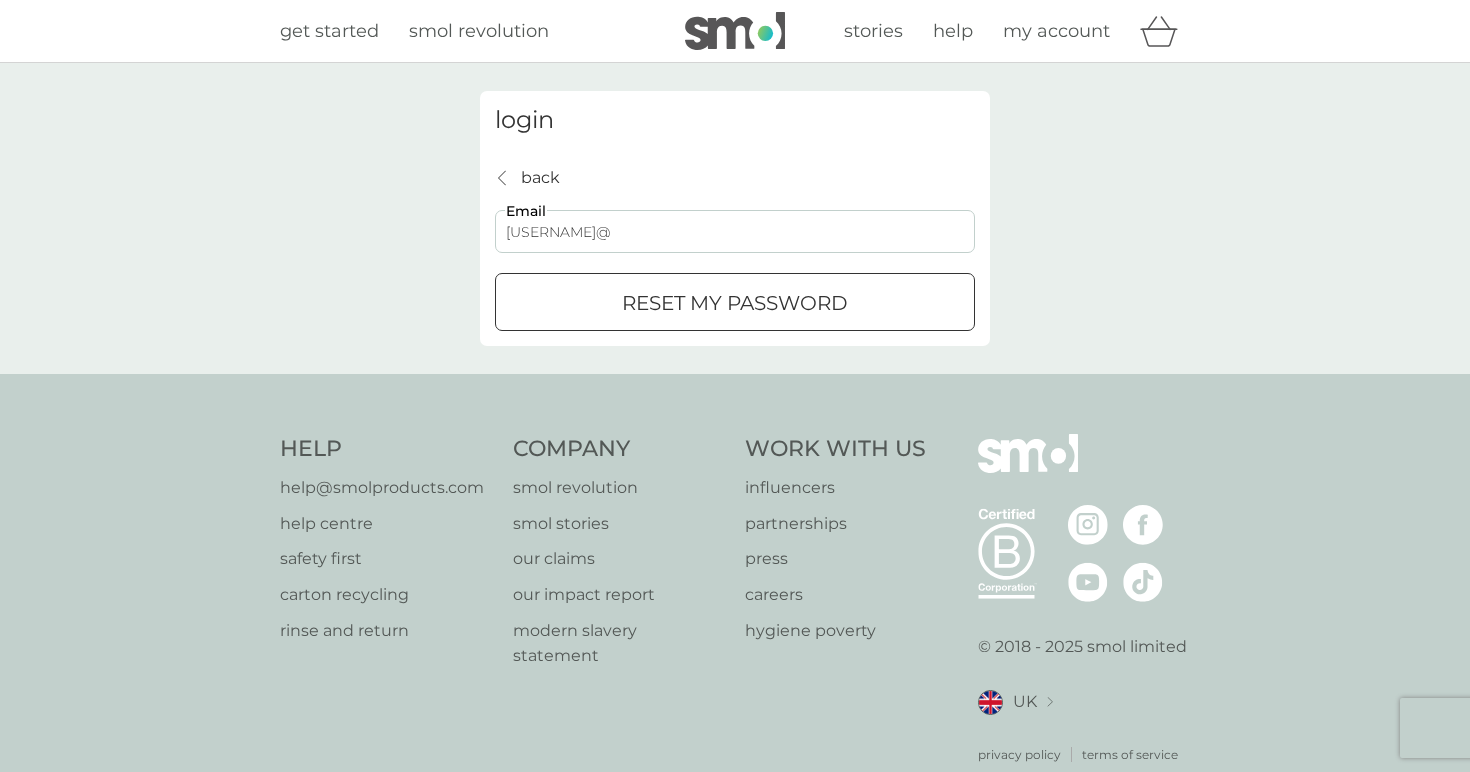 type on "[EMAIL]" 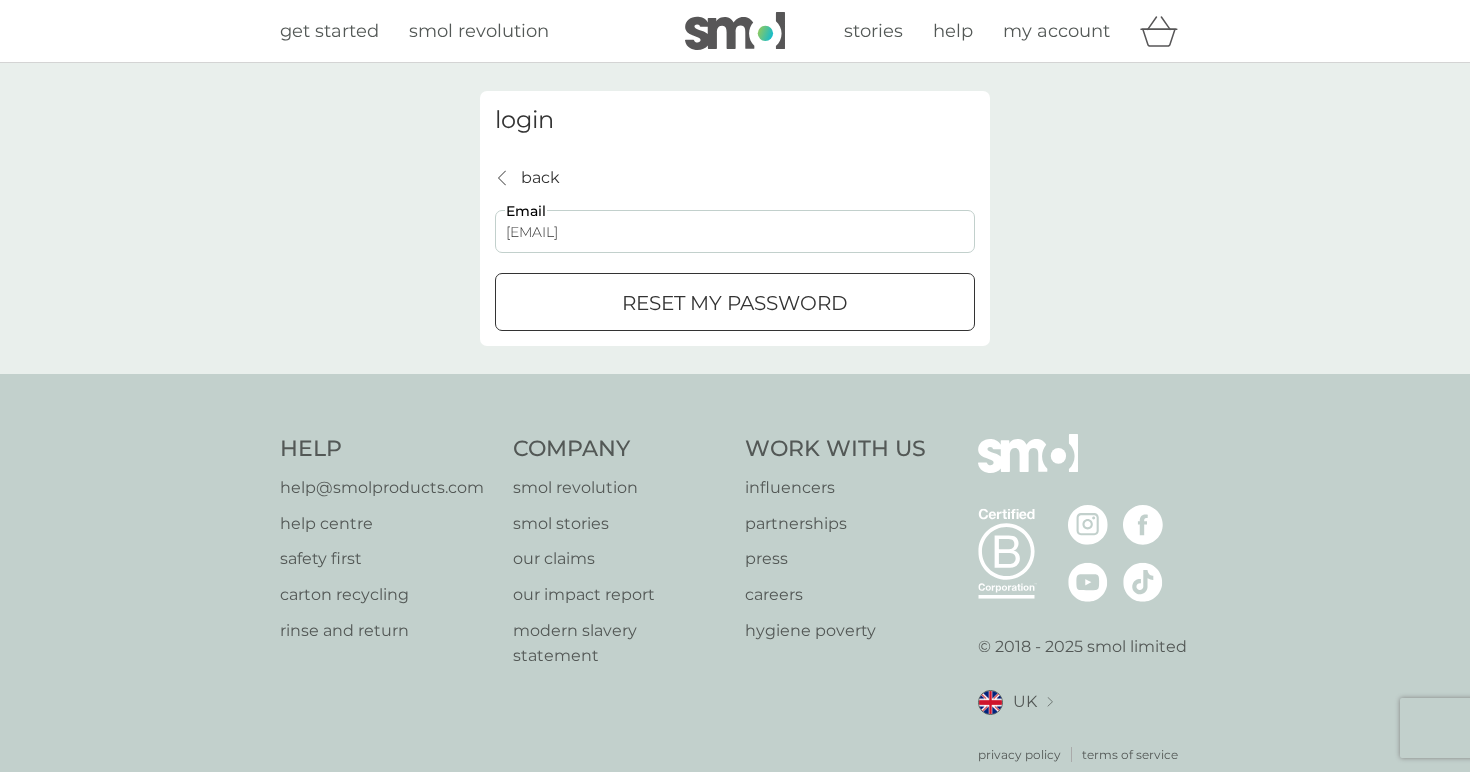 click on "reset my password" at bounding box center (735, 303) 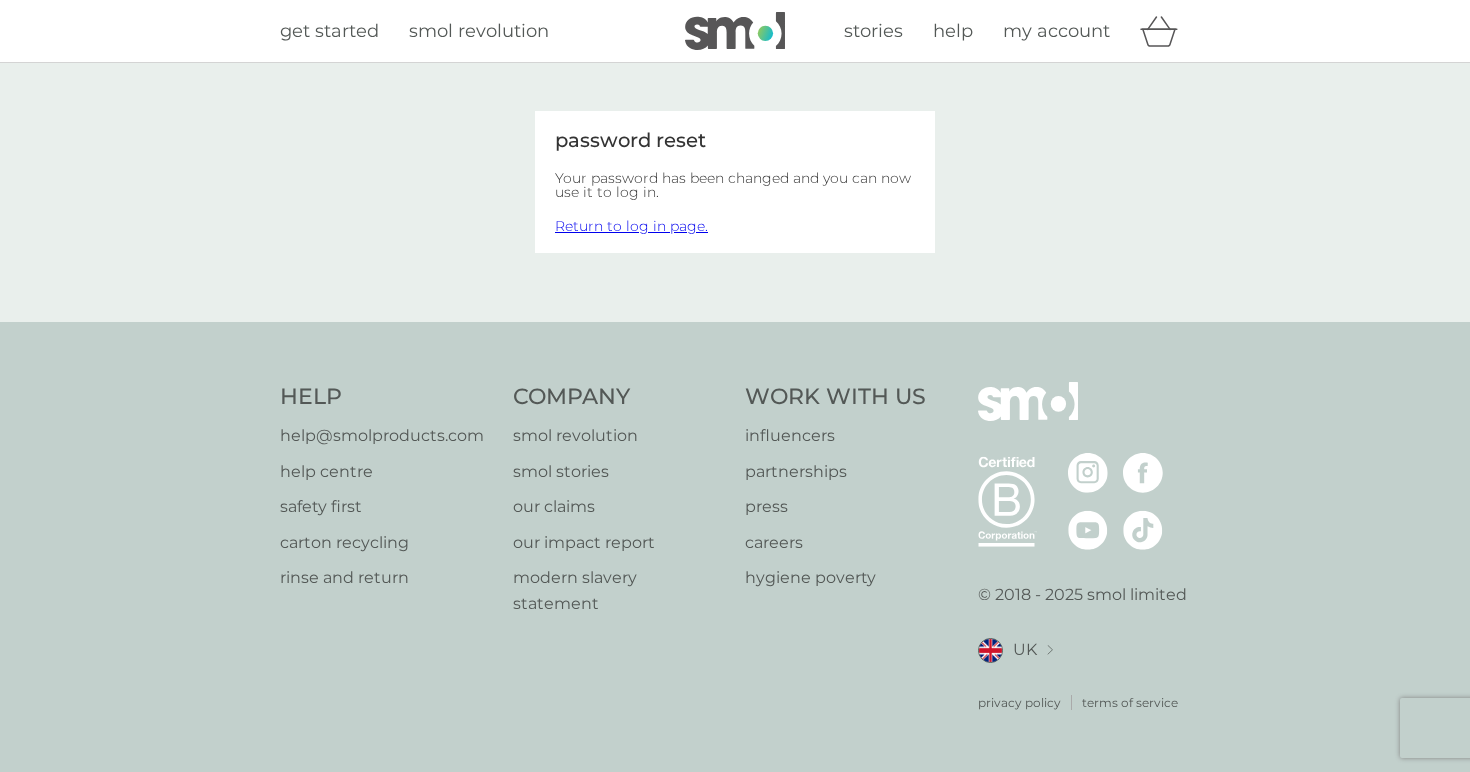 scroll, scrollTop: 0, scrollLeft: 0, axis: both 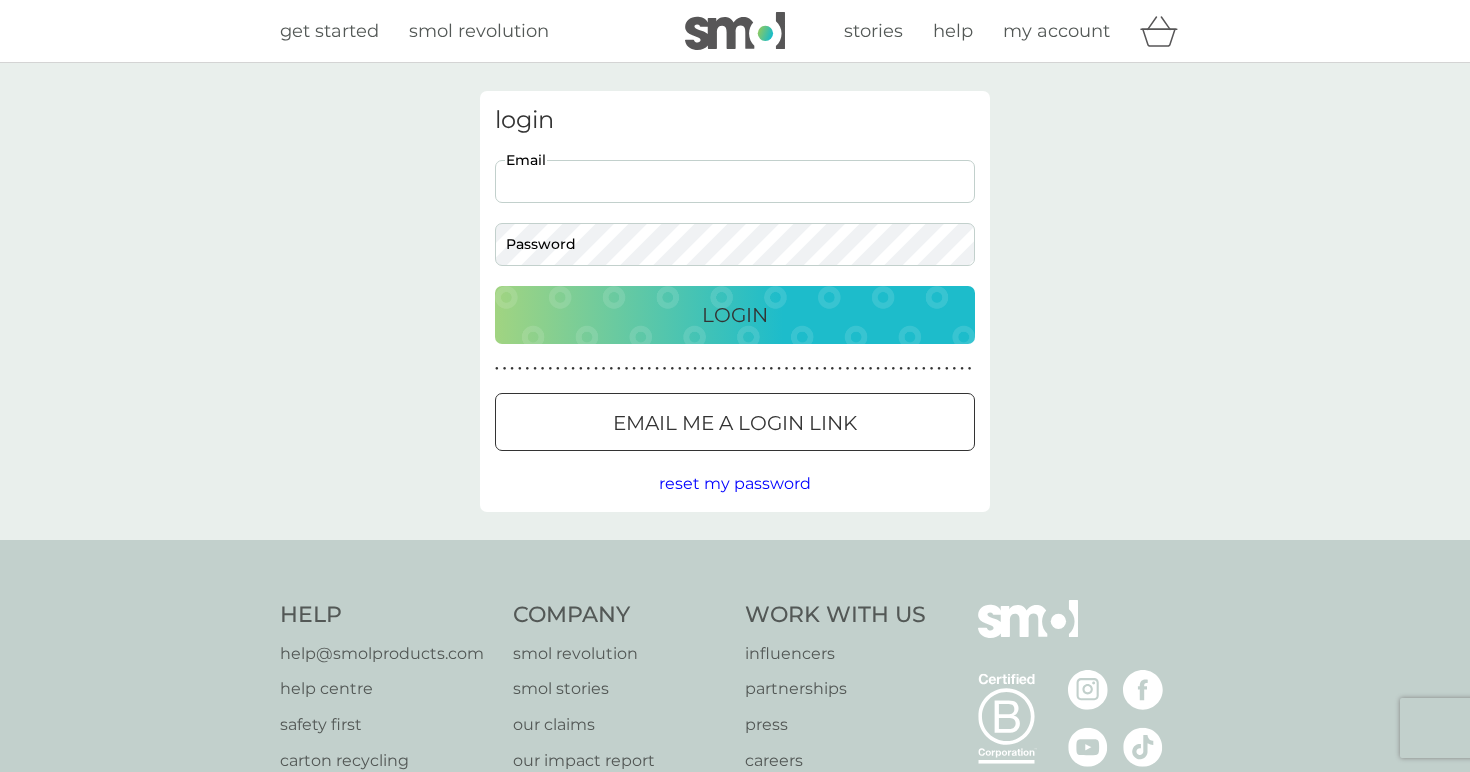 type on "hackhead99@yahoo.co.uk" 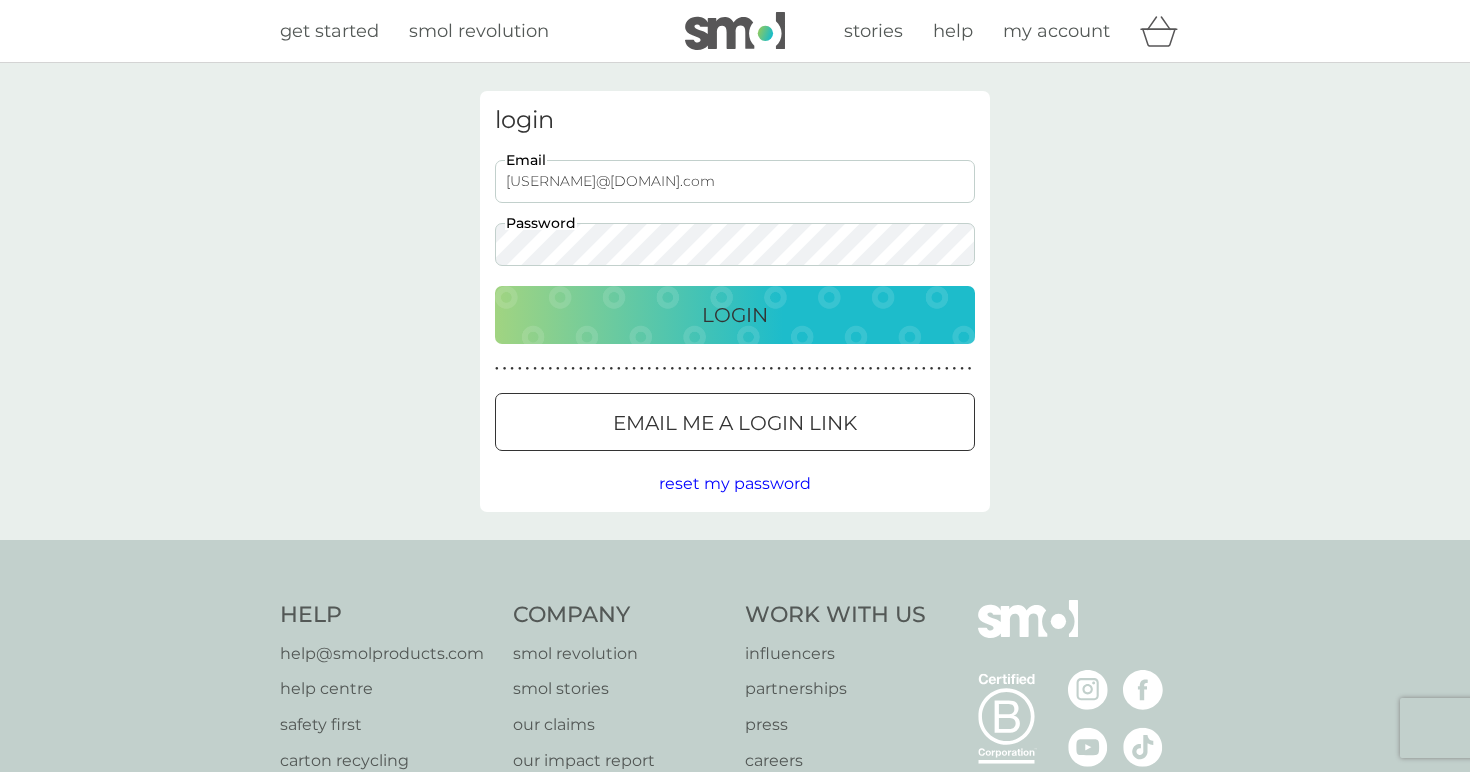 click on "Login" at bounding box center (735, 315) 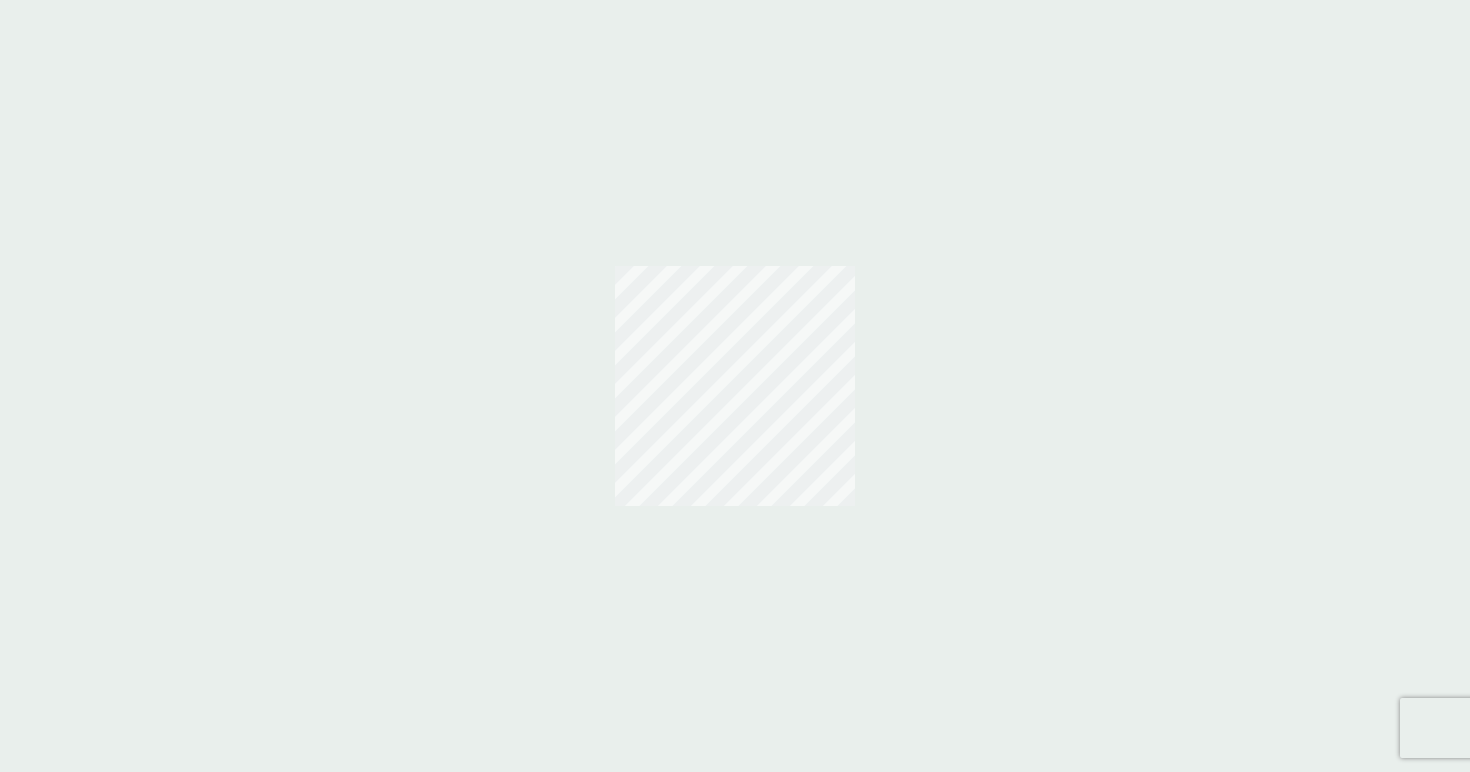 scroll, scrollTop: 0, scrollLeft: 0, axis: both 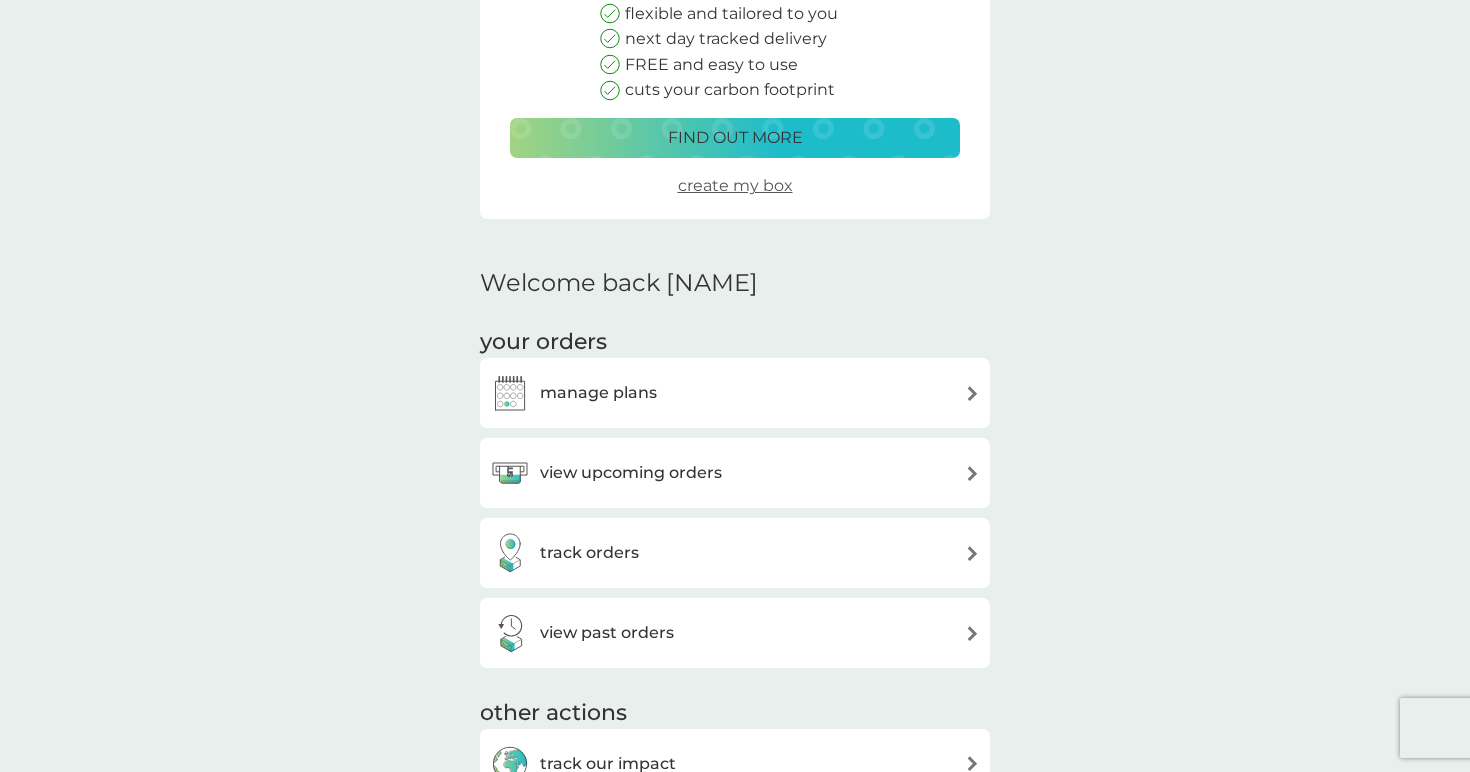 click at bounding box center (972, 393) 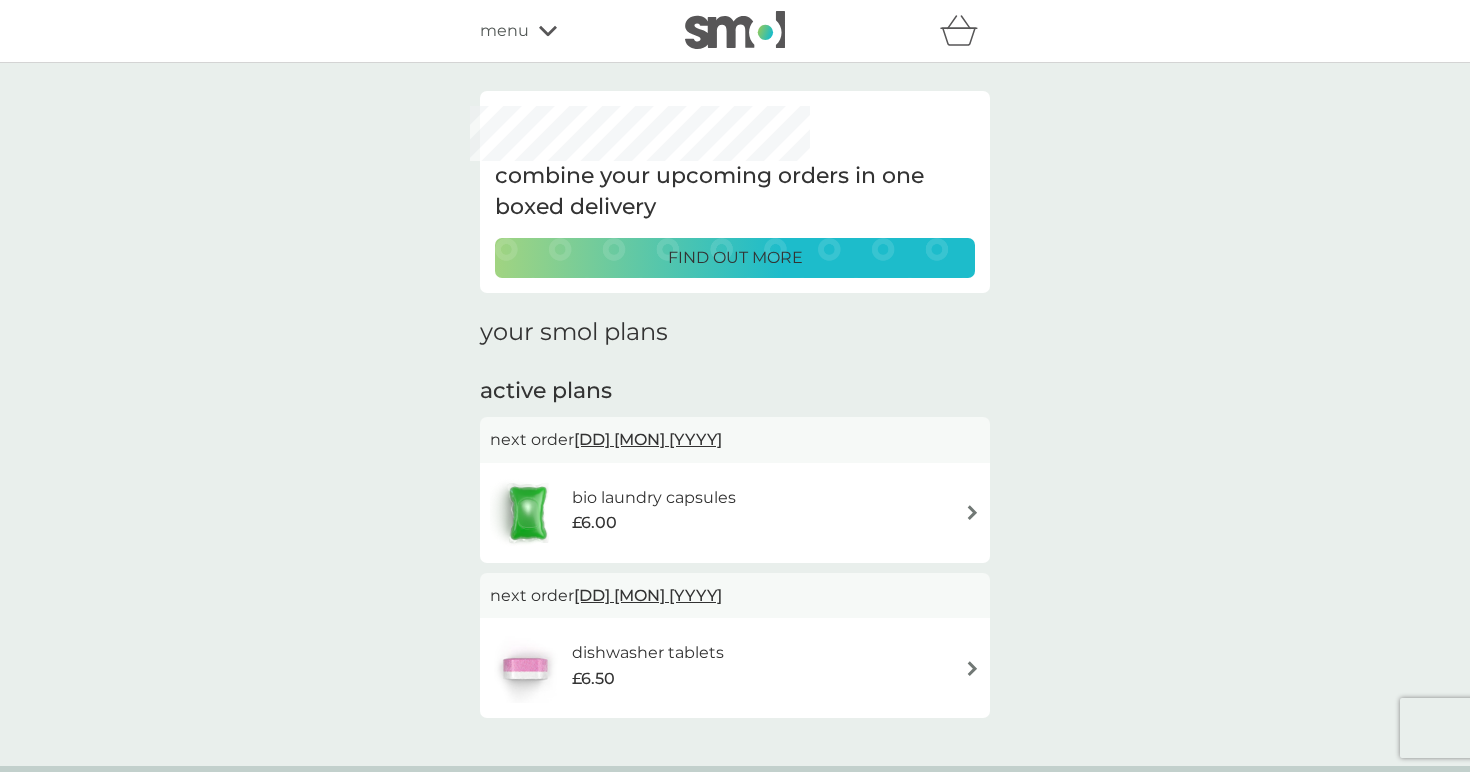scroll, scrollTop: 0, scrollLeft: 0, axis: both 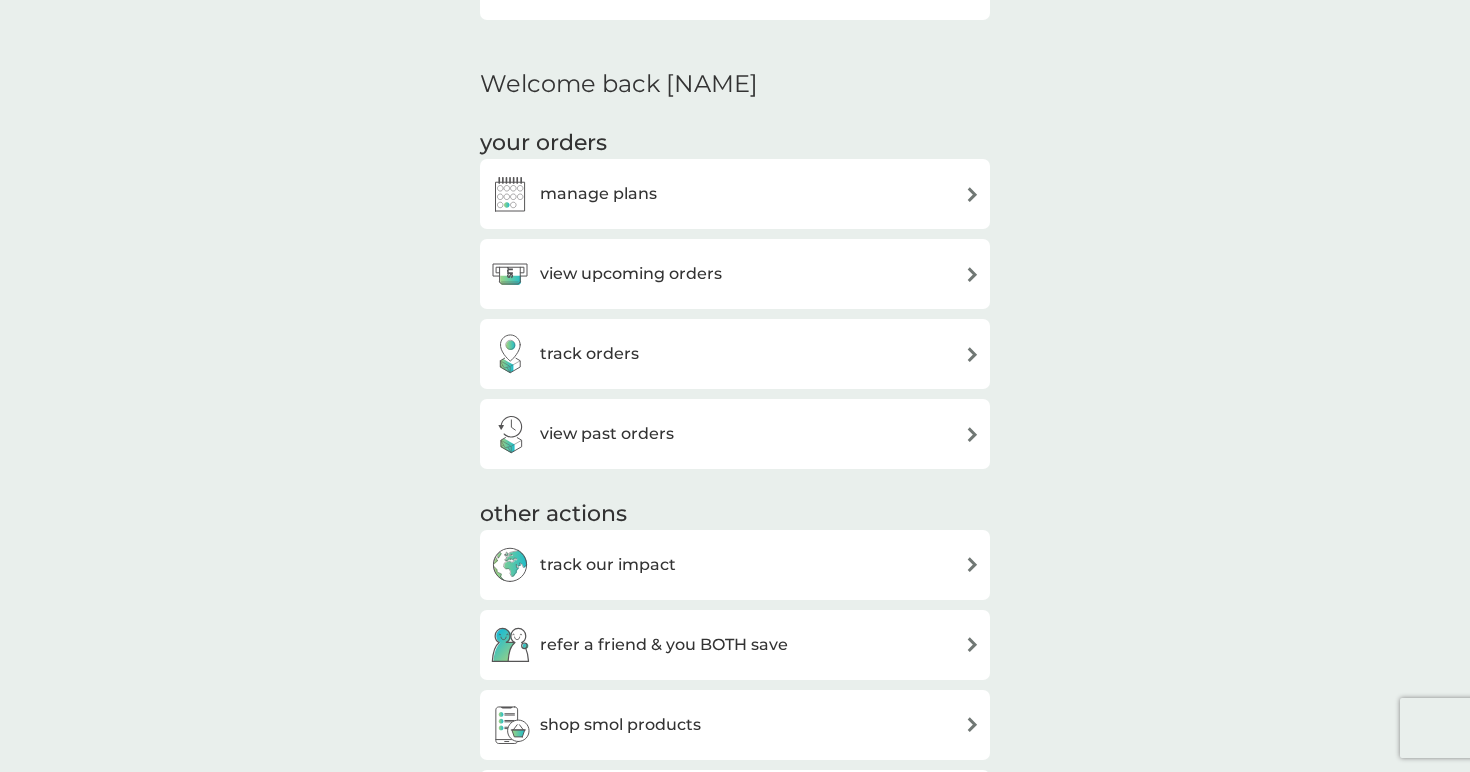 click at bounding box center (972, 274) 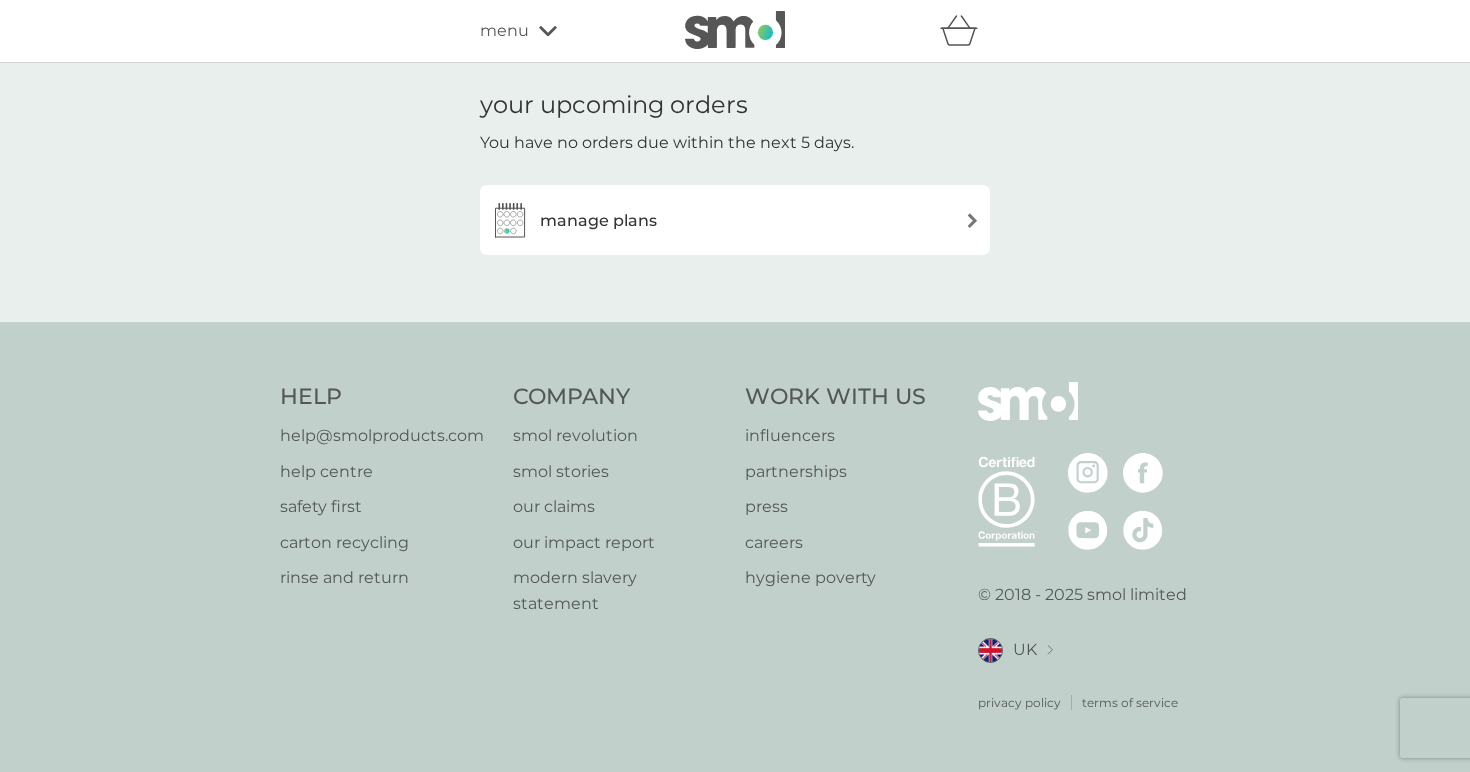 click at bounding box center (972, 220) 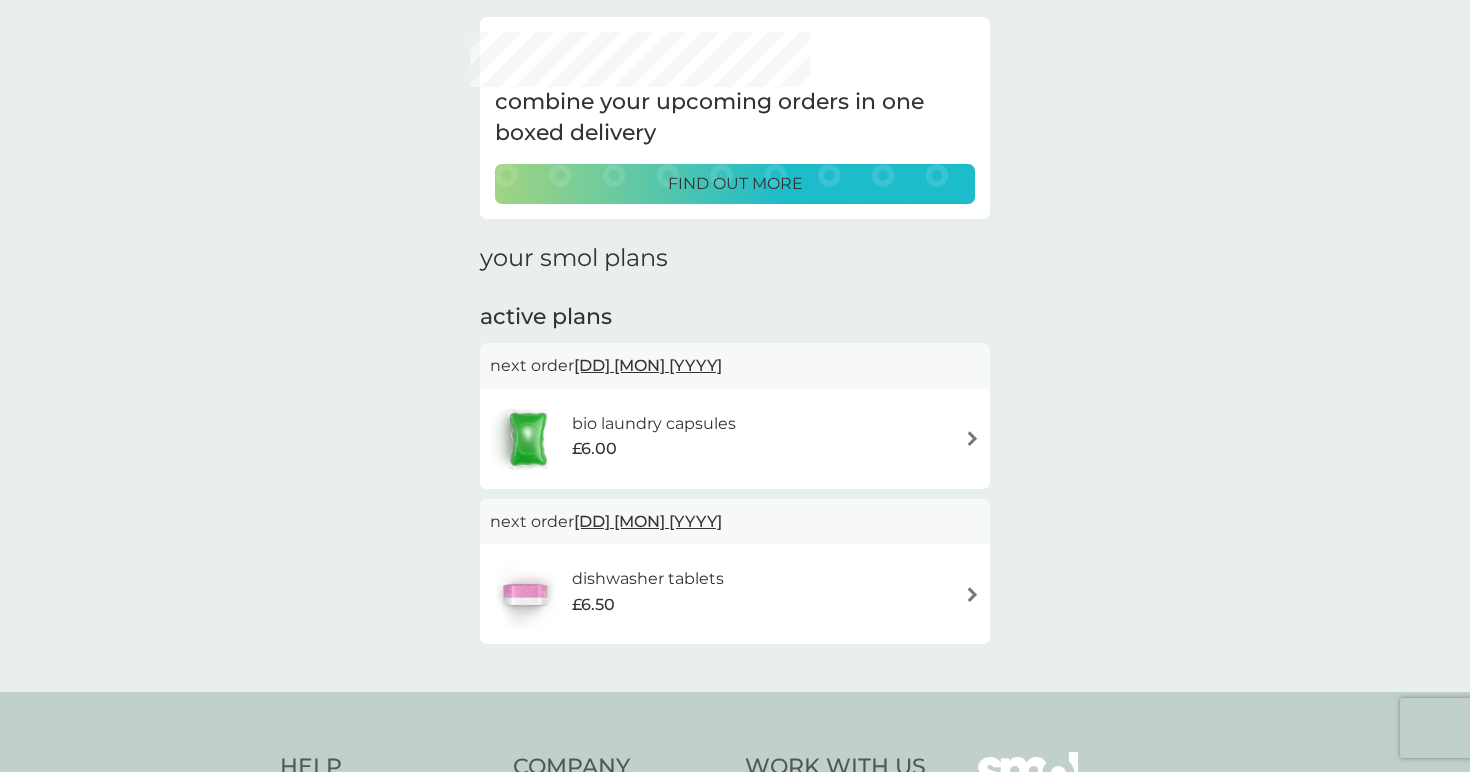 scroll, scrollTop: 82, scrollLeft: 0, axis: vertical 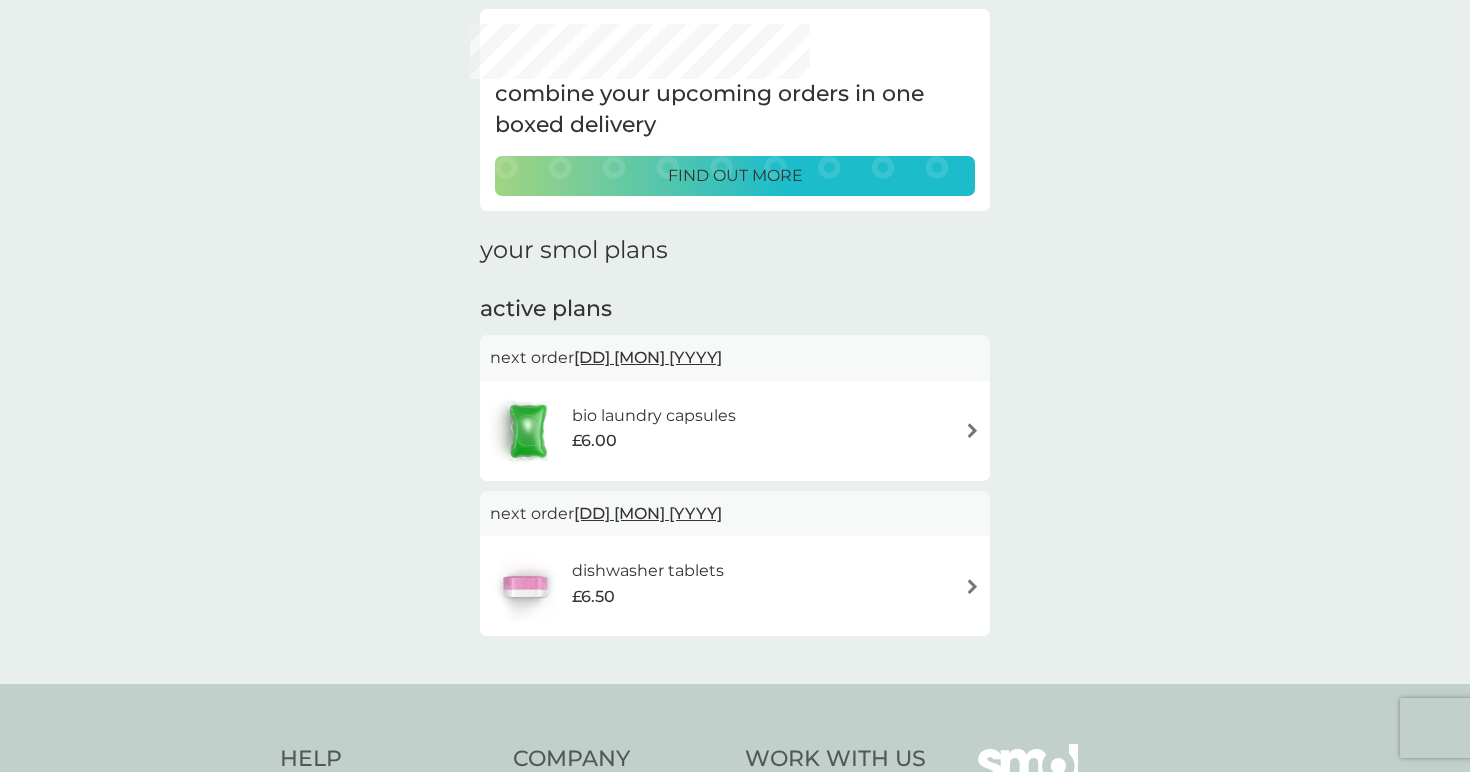 click at bounding box center [972, 430] 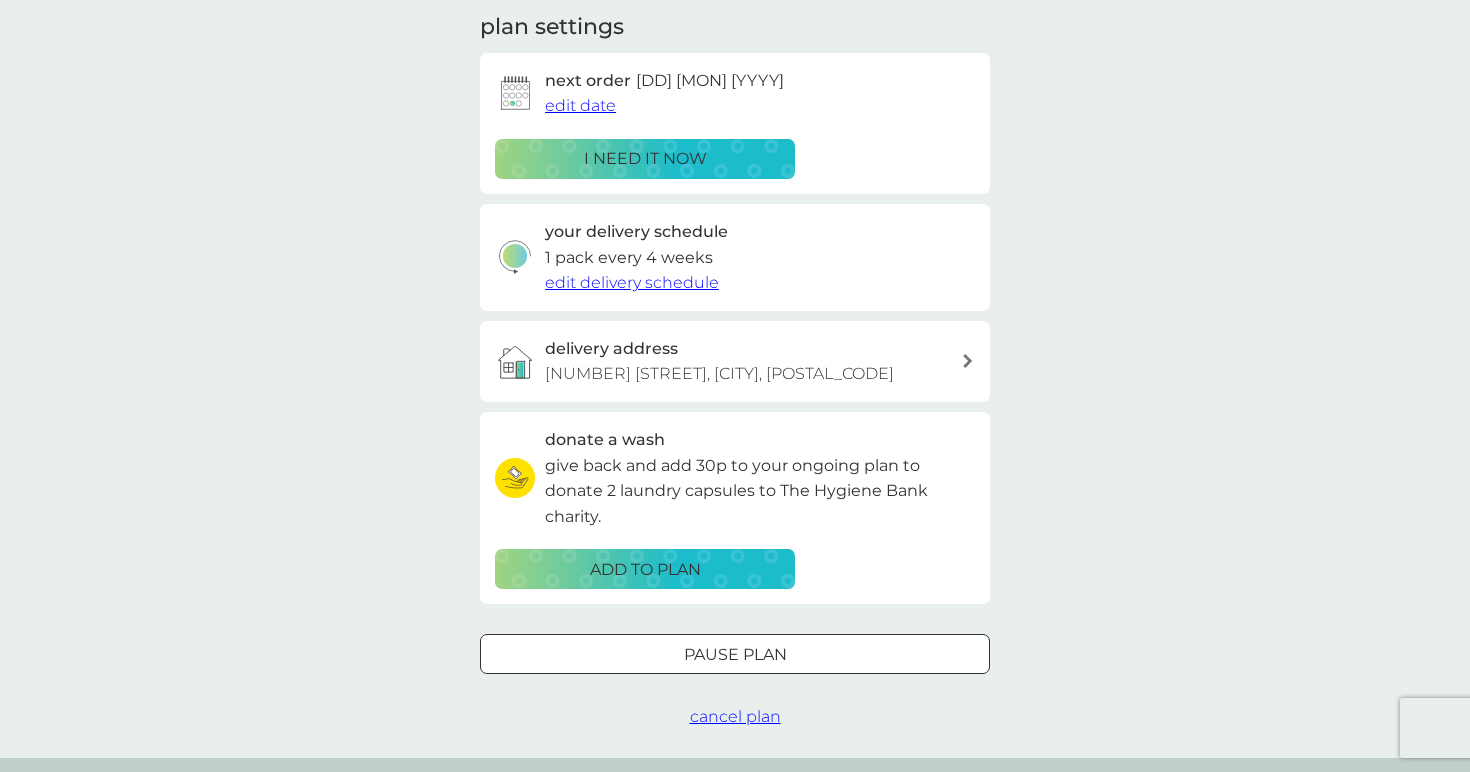 scroll, scrollTop: 288, scrollLeft: 0, axis: vertical 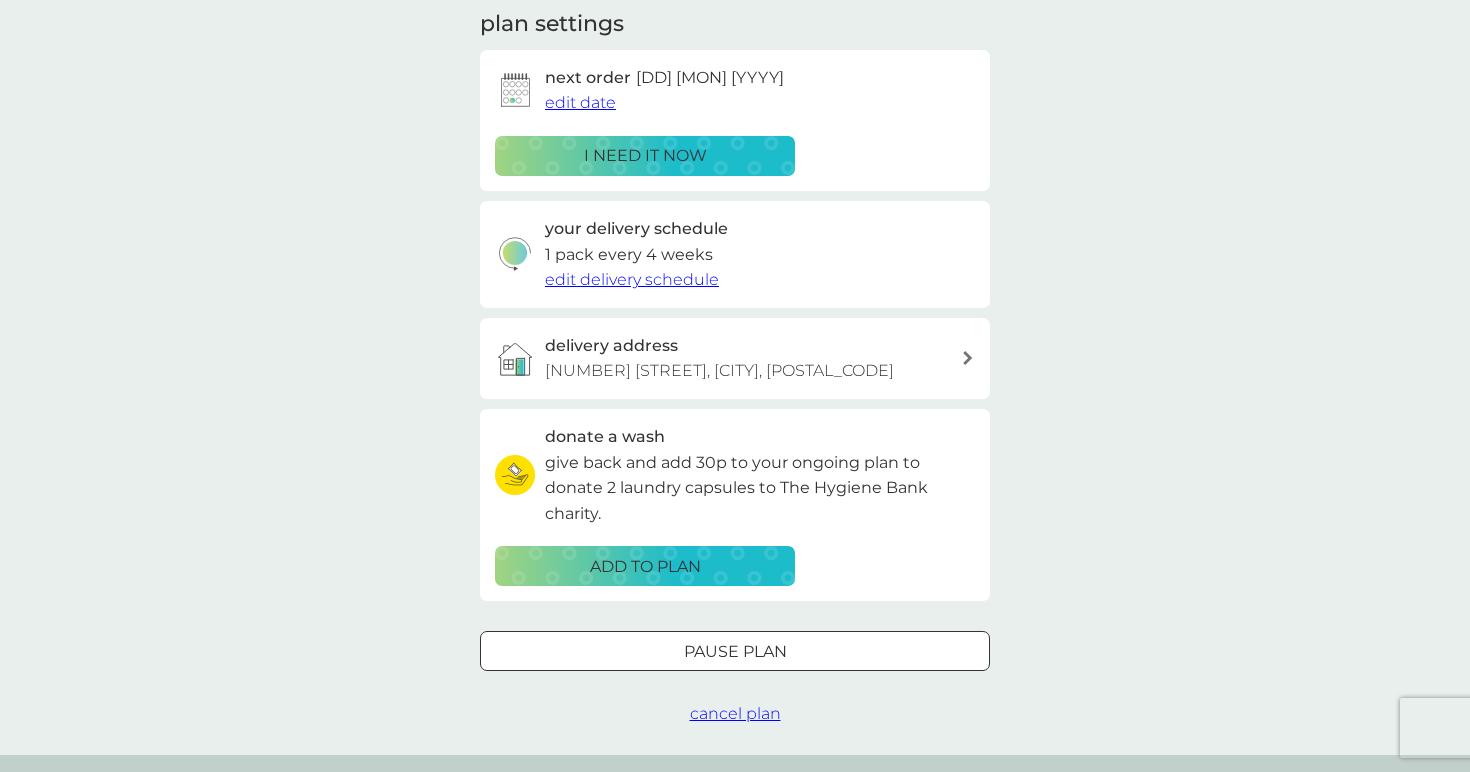 click at bounding box center [735, 652] 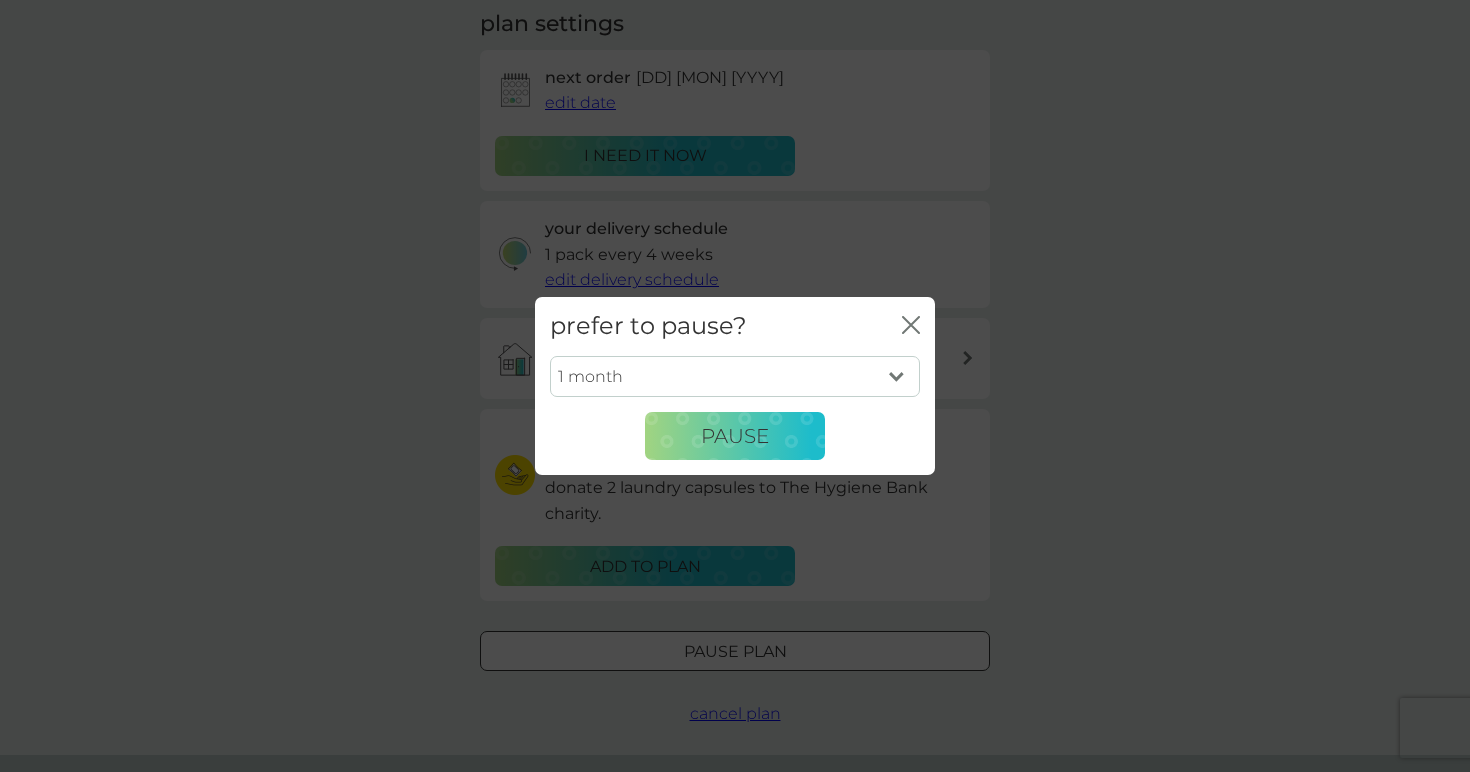 select on "6" 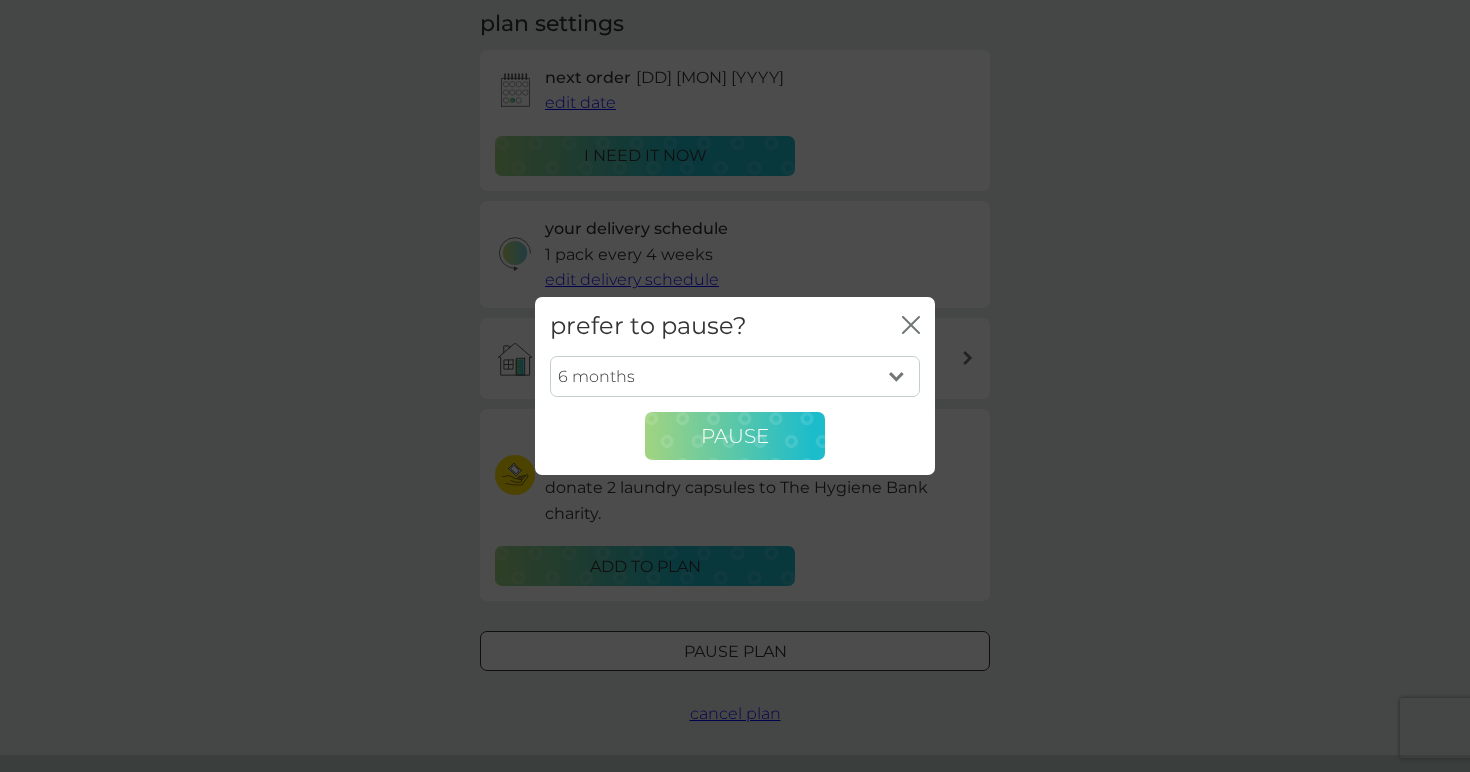 click on "Pause" at bounding box center (735, 436) 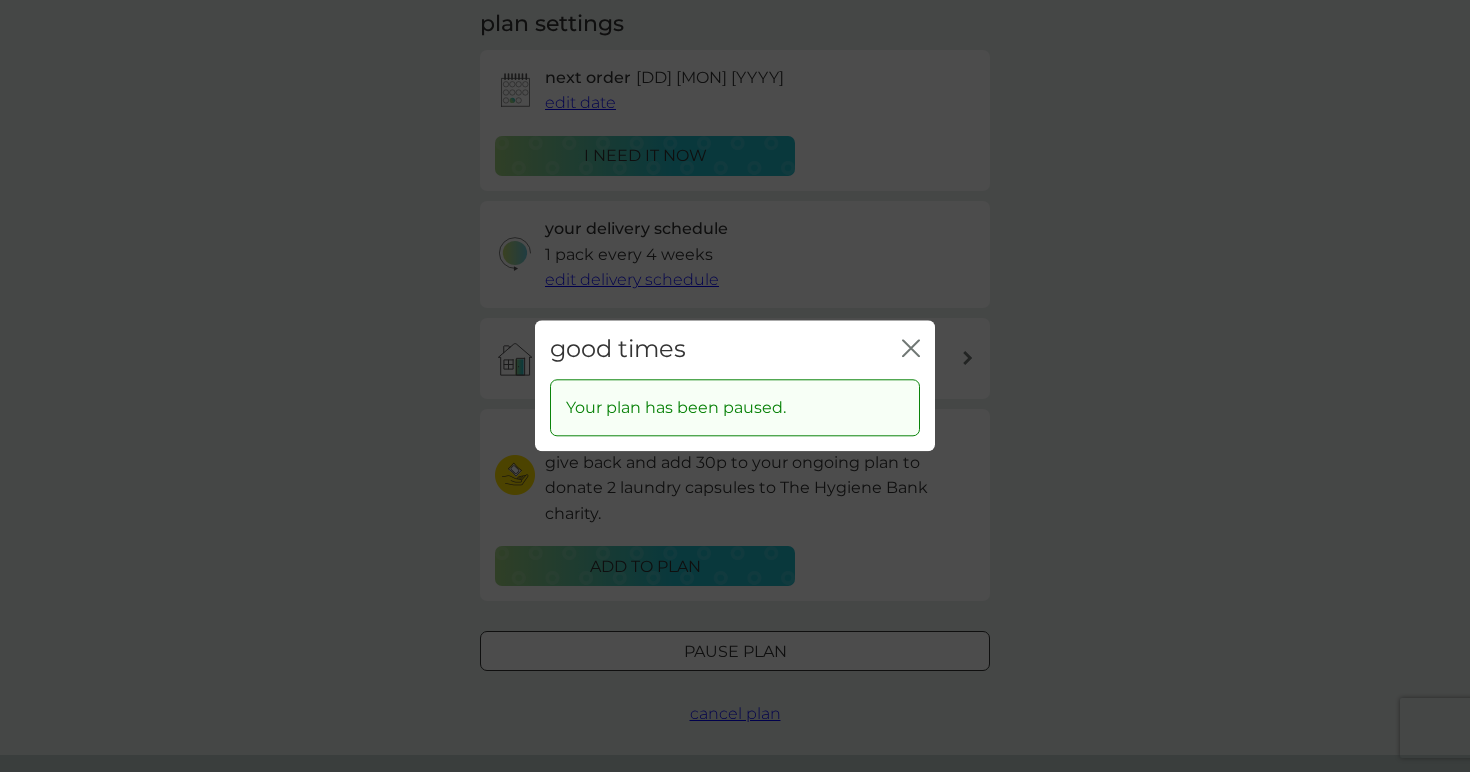 click on "close" 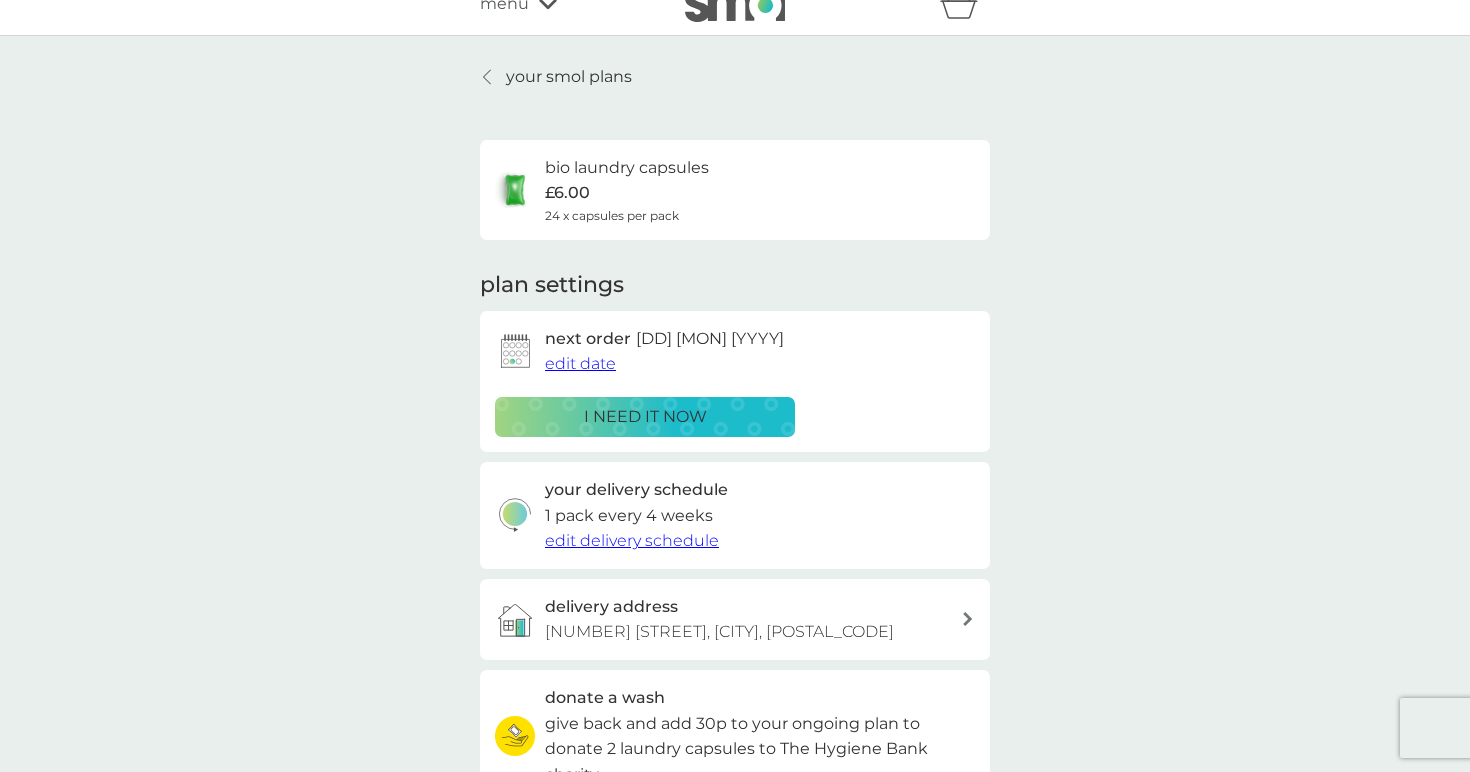 scroll, scrollTop: -3, scrollLeft: 0, axis: vertical 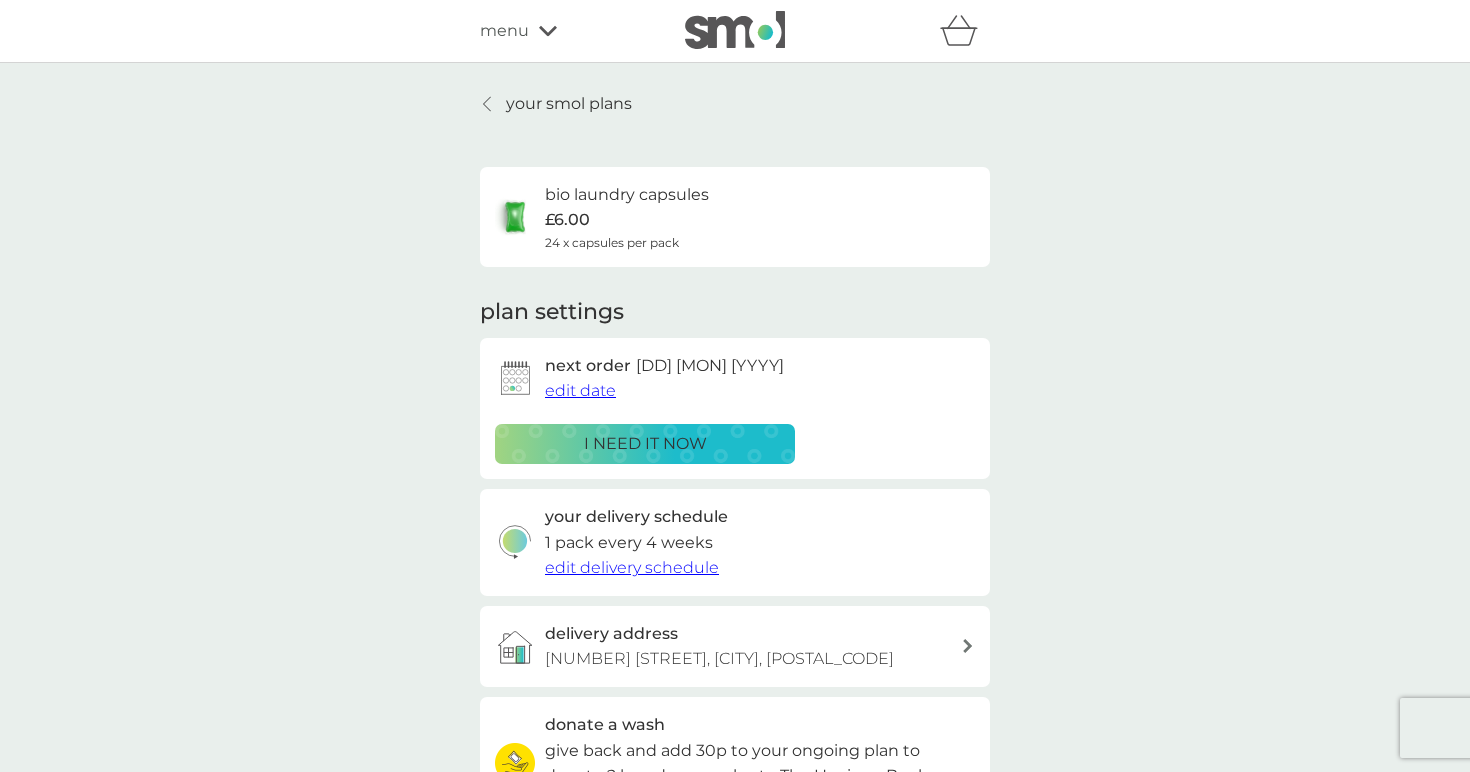 click on "bio laundry capsules" at bounding box center [627, 195] 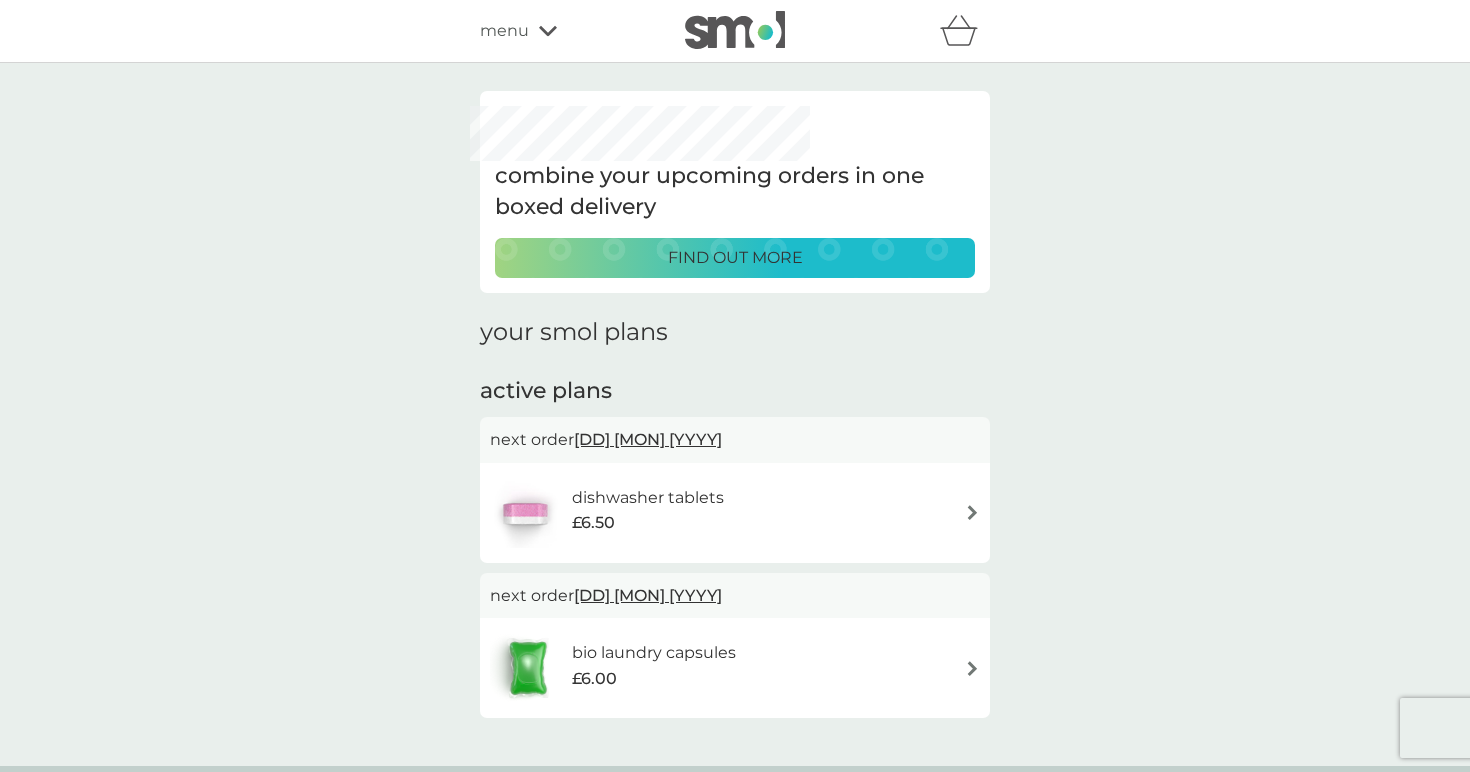 scroll, scrollTop: 0, scrollLeft: 0, axis: both 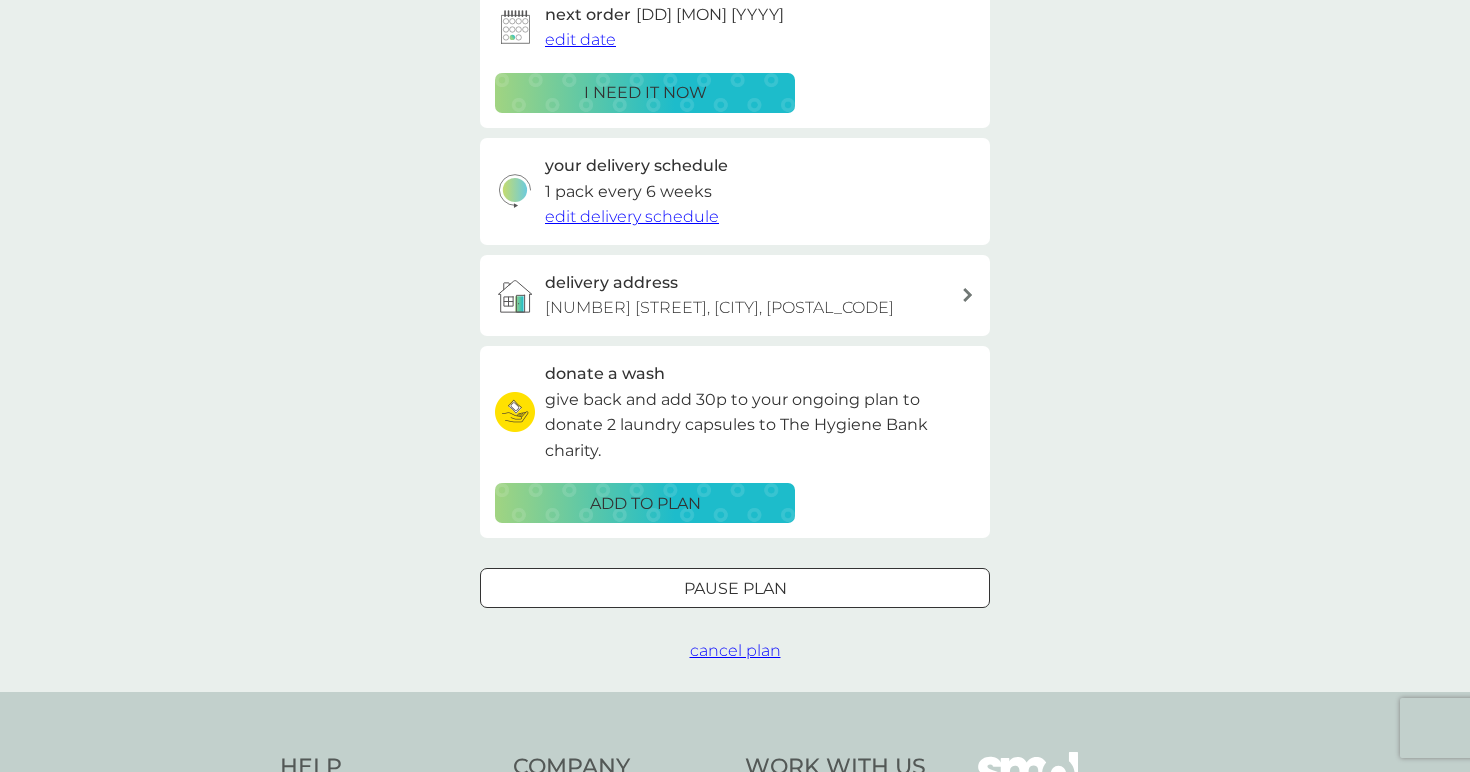 click at bounding box center [735, 589] 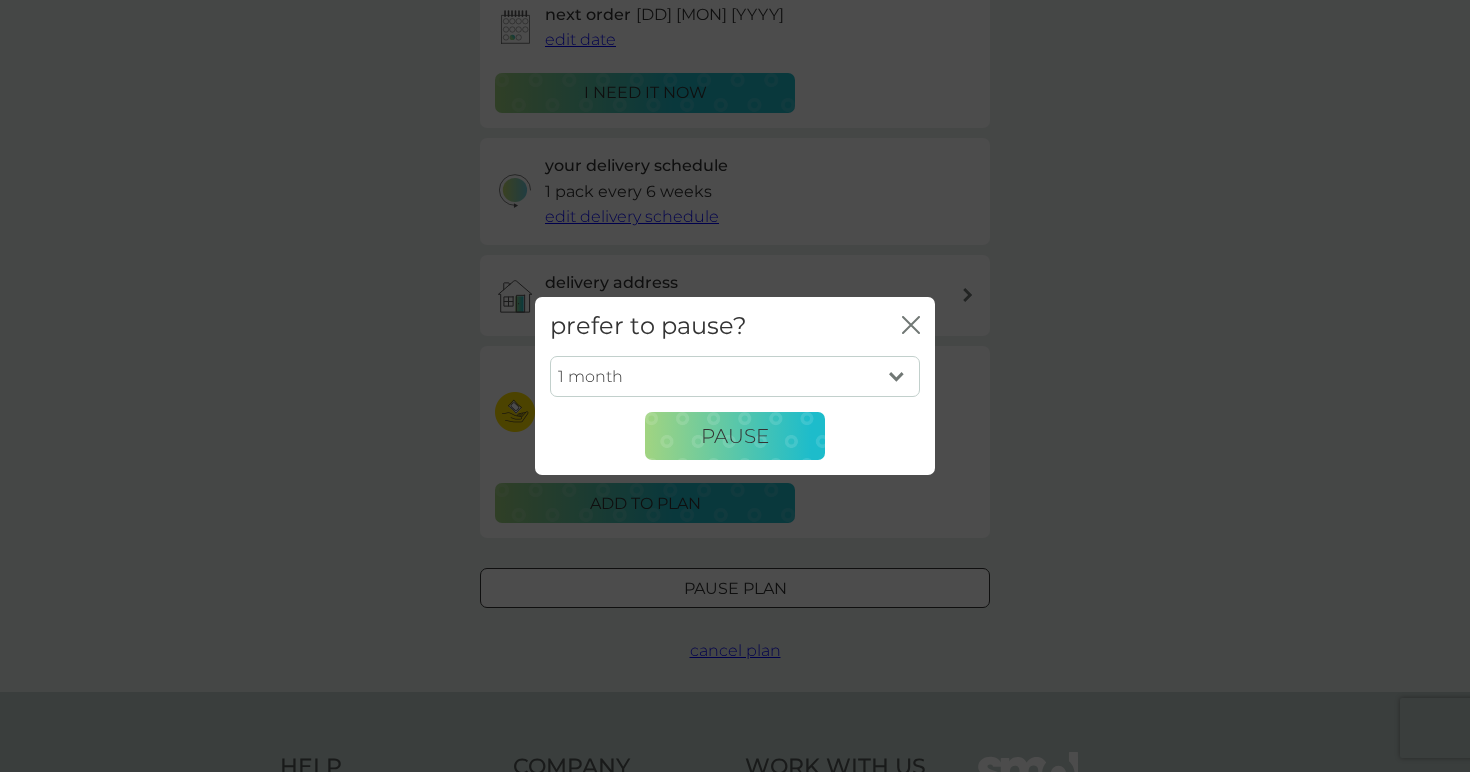 click 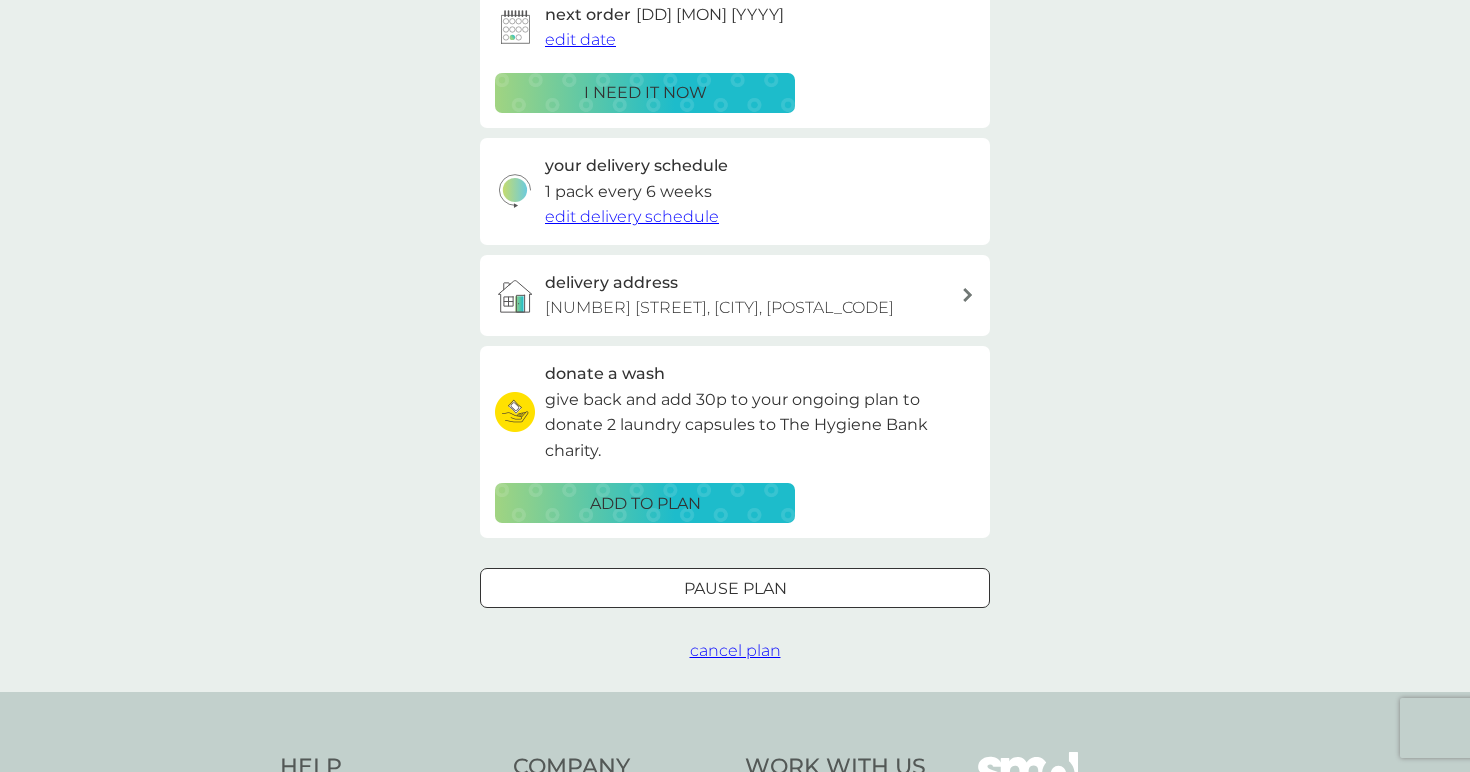 click on "cancel plan" at bounding box center [735, 650] 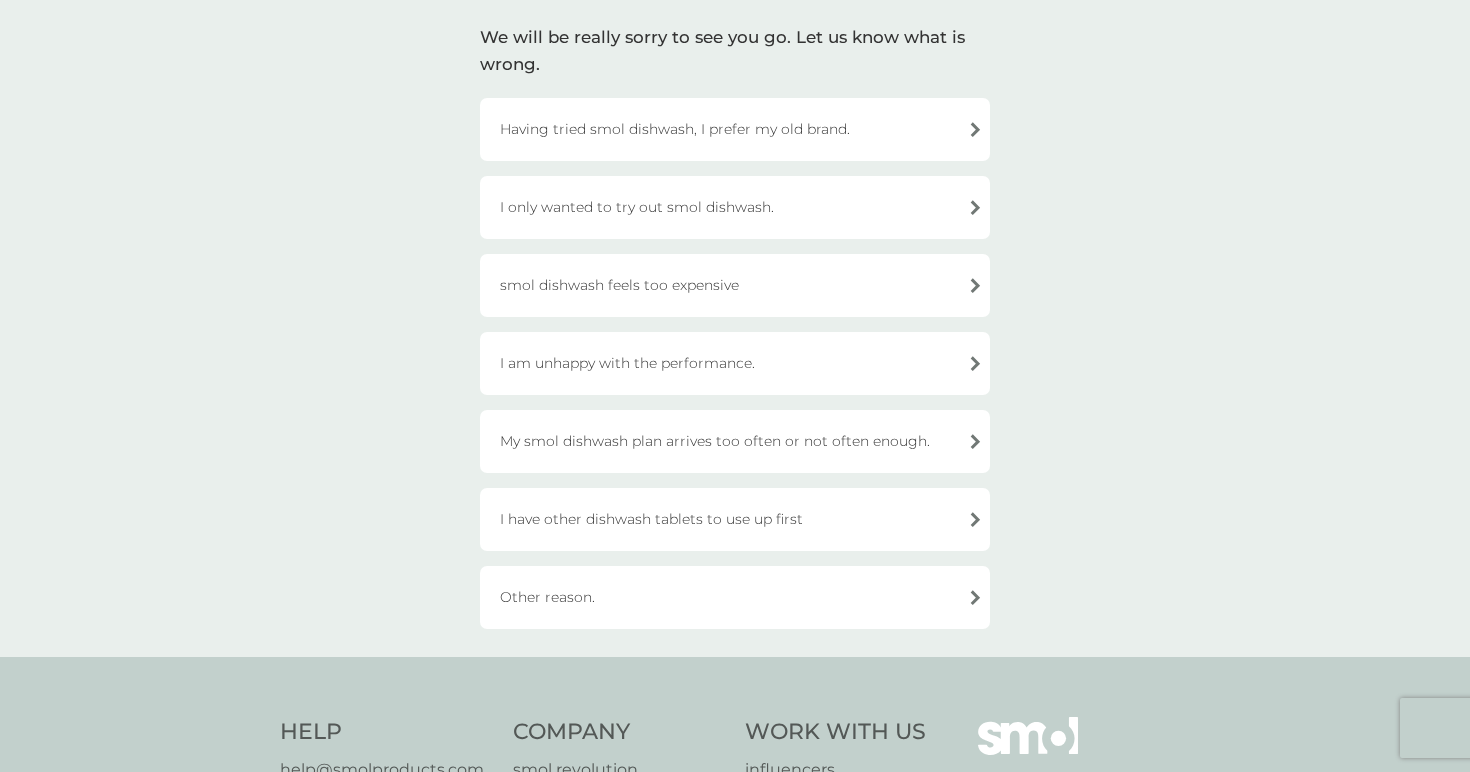 scroll, scrollTop: 188, scrollLeft: 0, axis: vertical 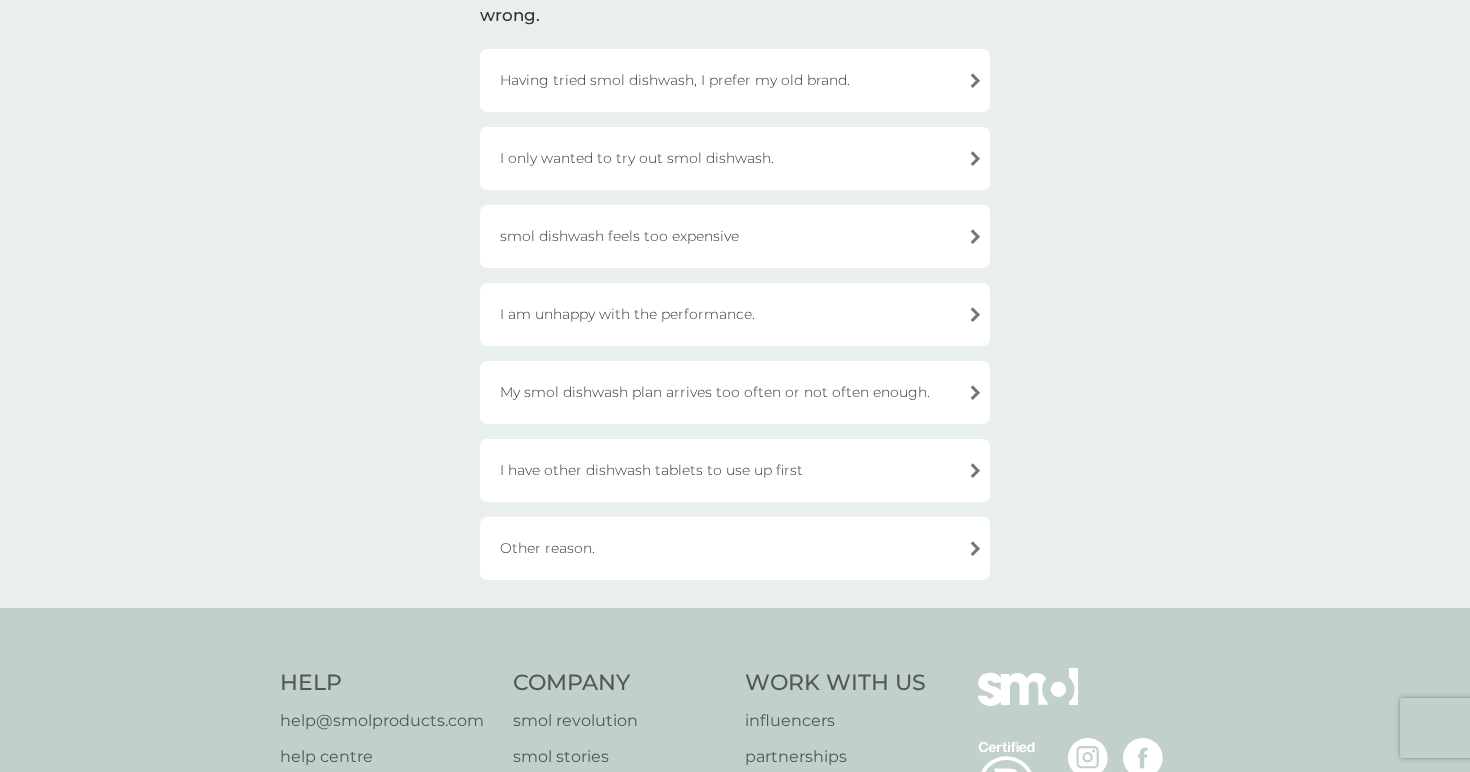 click on "I have other dishwash tablets to use up first" at bounding box center (735, 470) 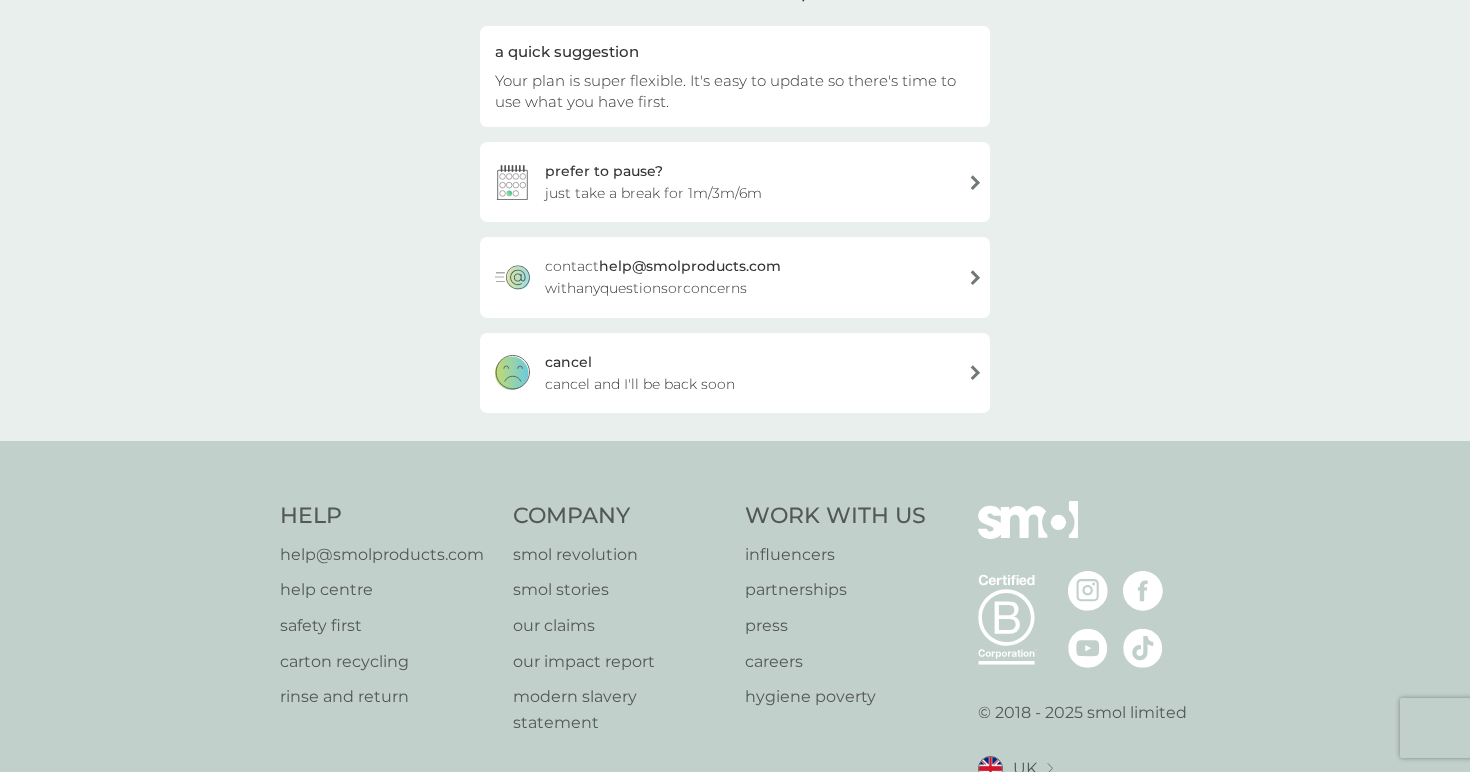 click on "cancel" at bounding box center [568, 362] 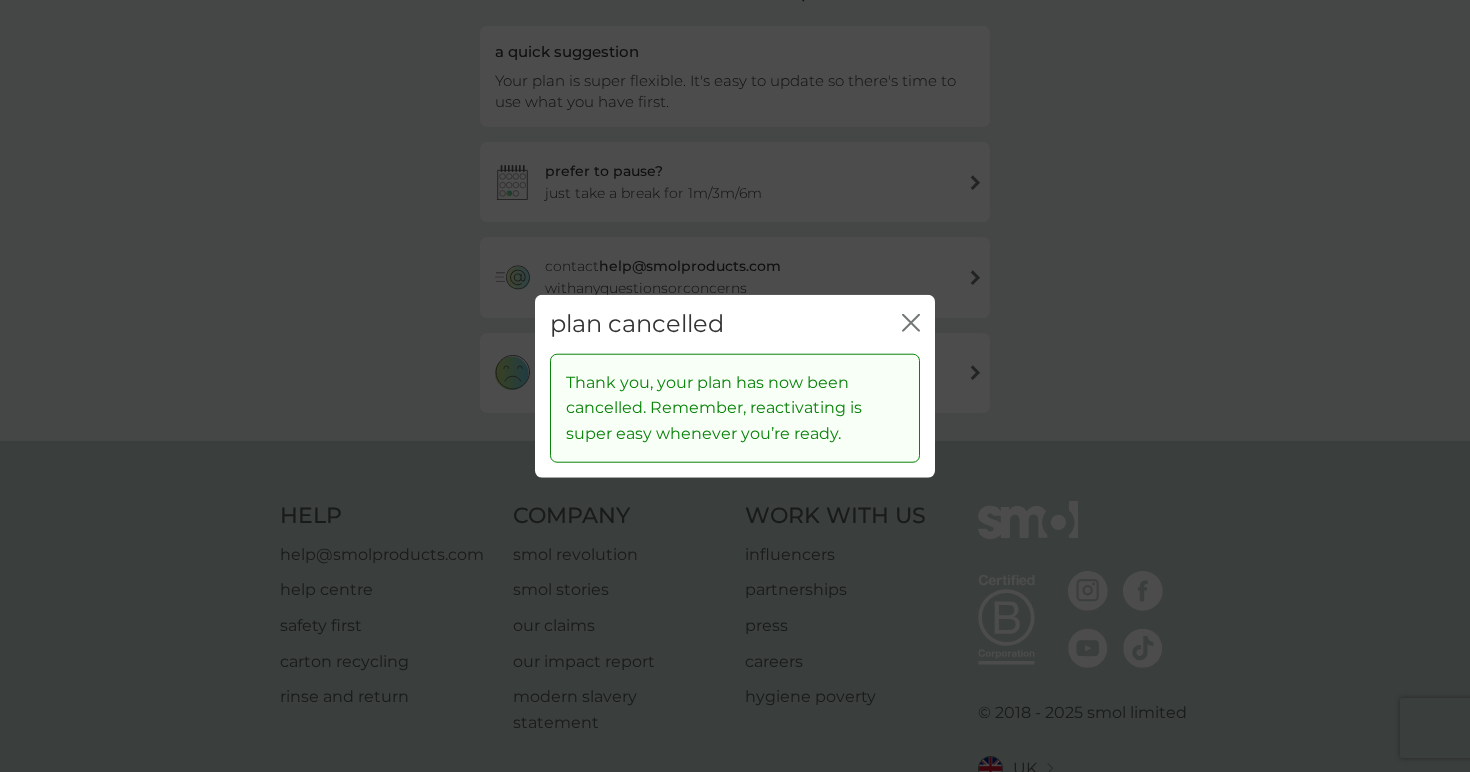click 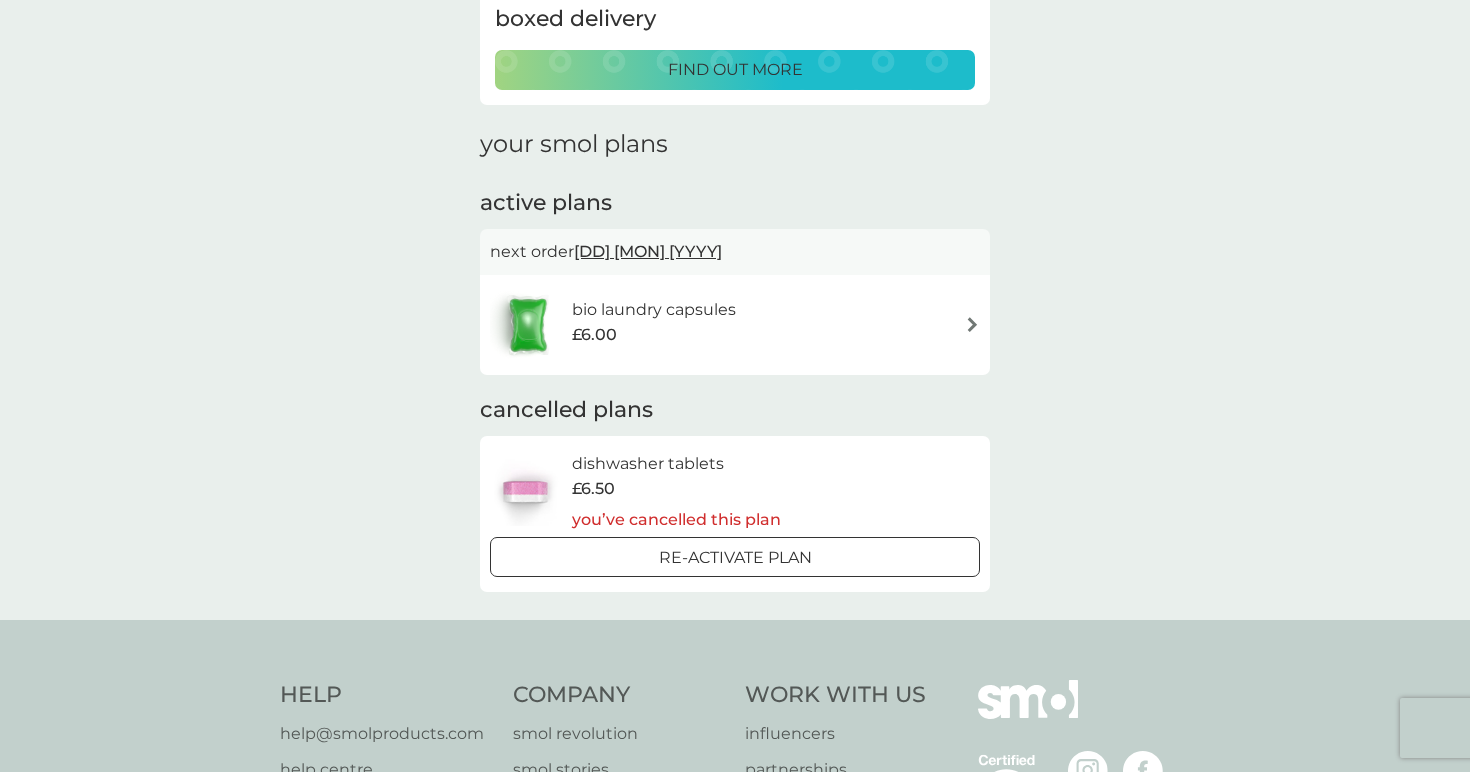 scroll, scrollTop: 0, scrollLeft: 0, axis: both 